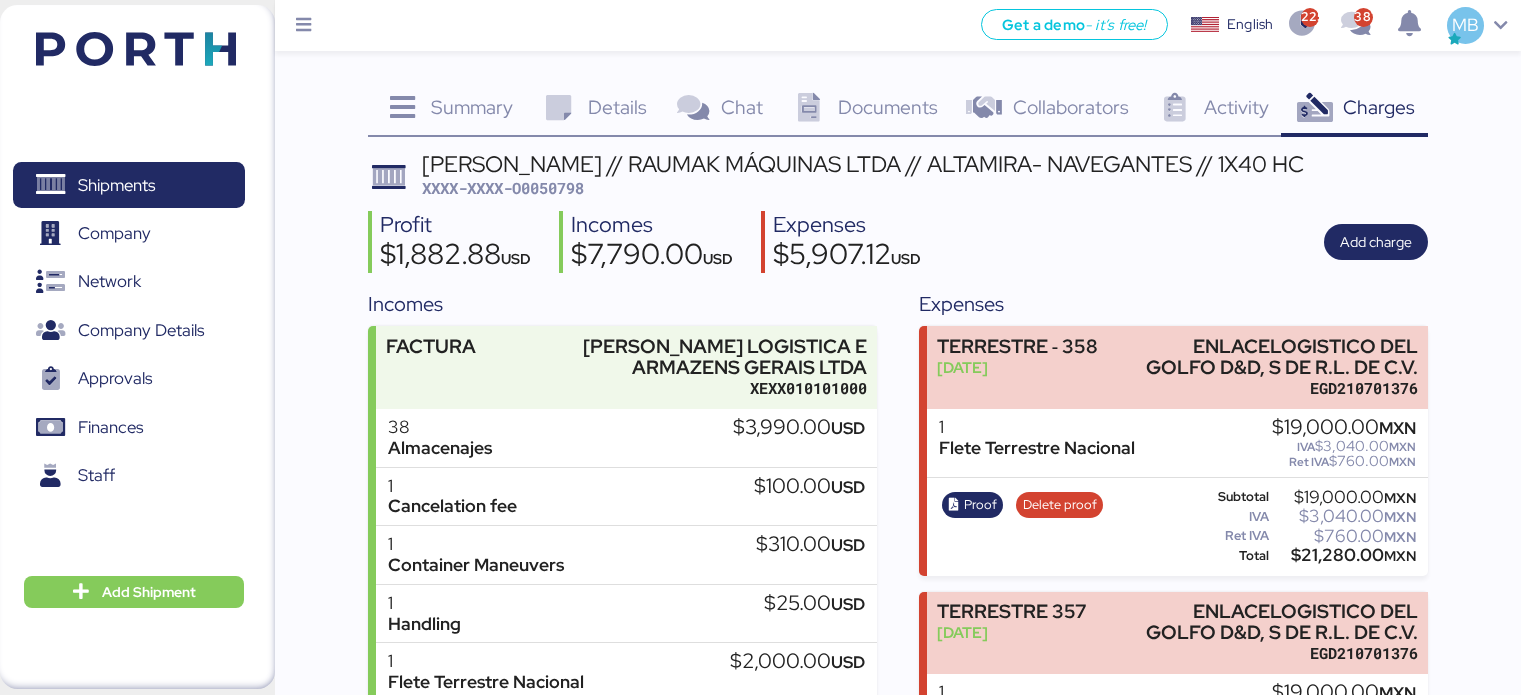 scroll, scrollTop: 0, scrollLeft: 0, axis: both 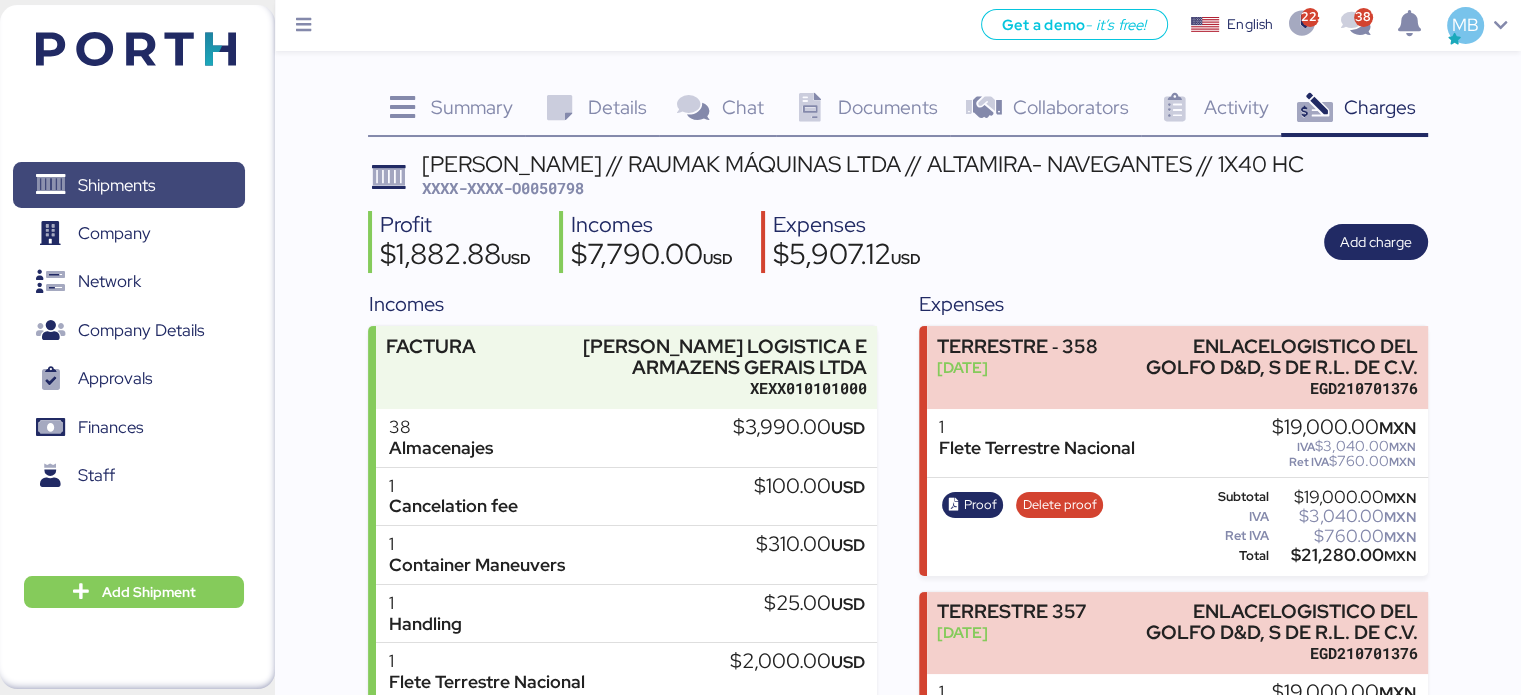 click on "Shipments" at bounding box center (128, 185) 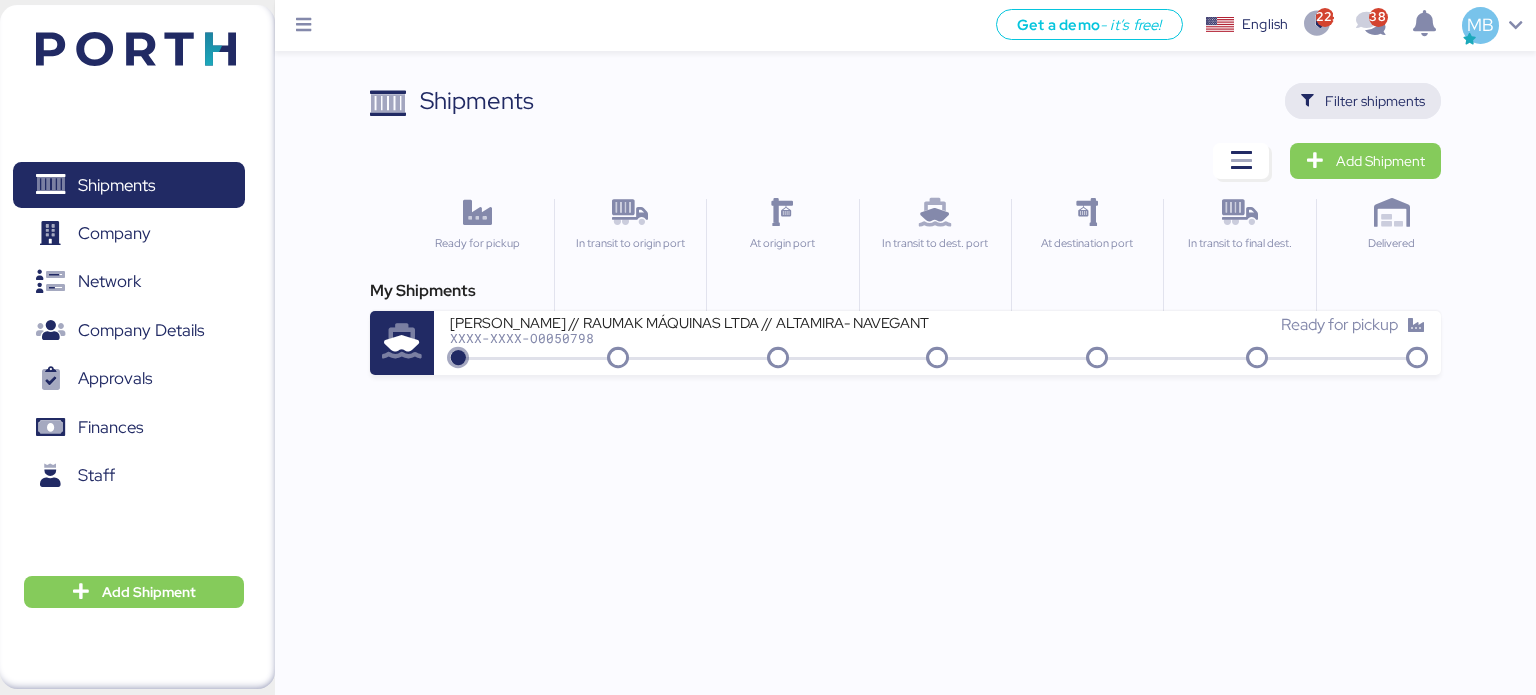 click on "Filter shipments" at bounding box center [1375, 101] 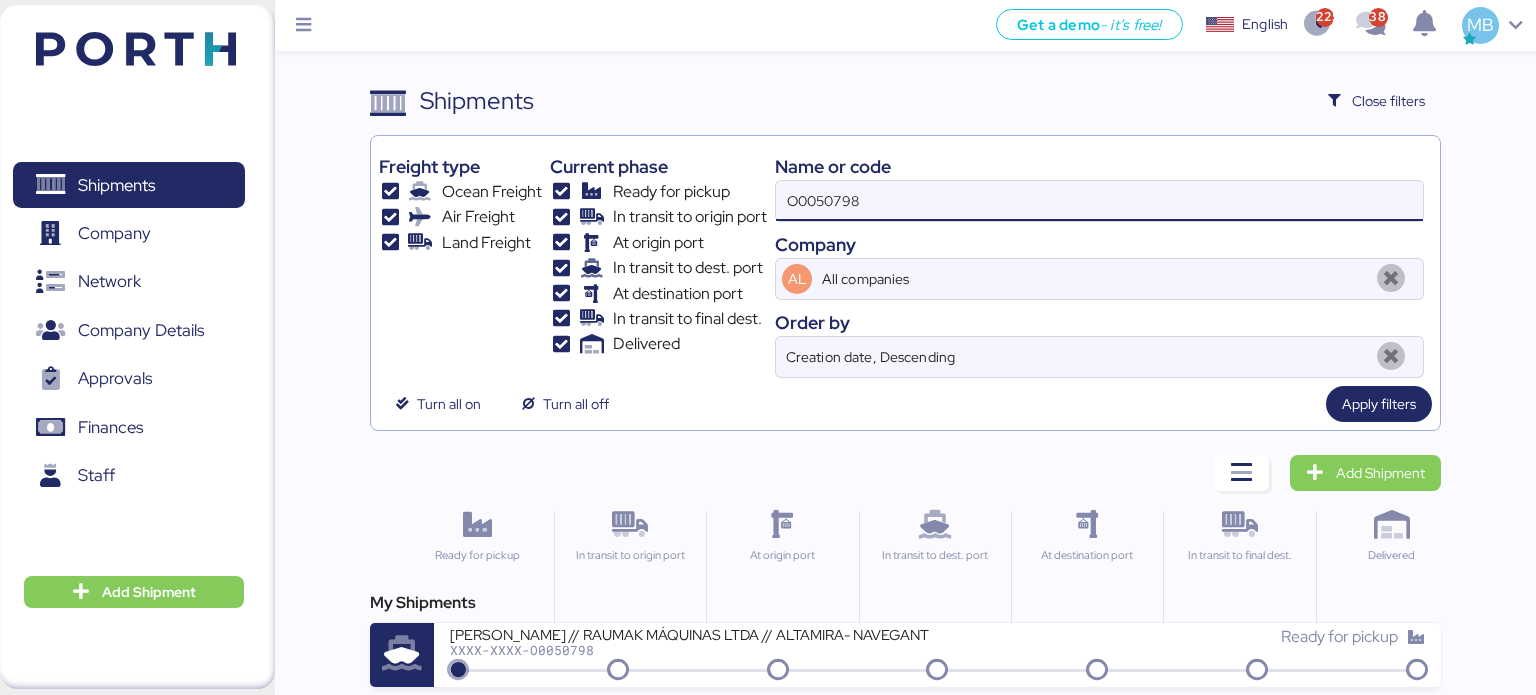 drag, startPoint x: 923, startPoint y: 196, endPoint x: 684, endPoint y: 196, distance: 239 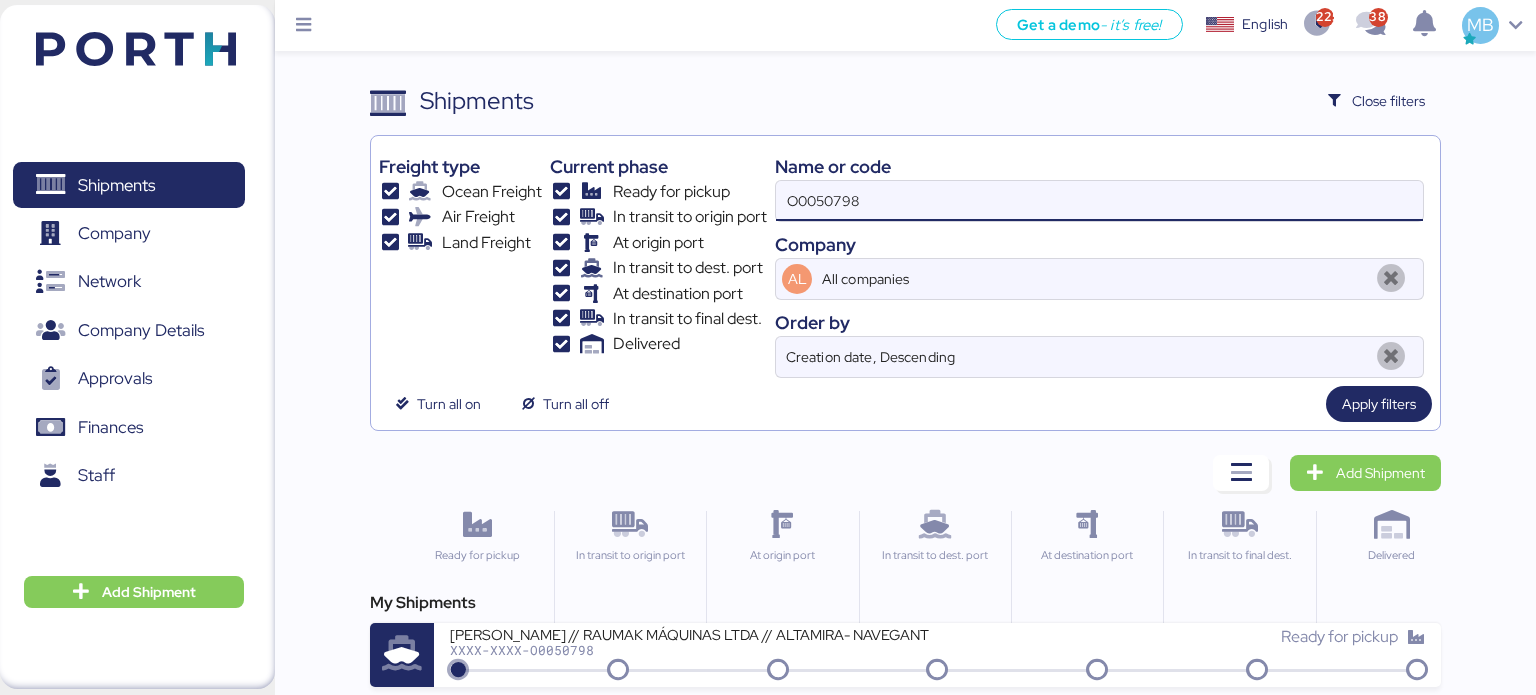 click on "Freight type   Ocean Freight   Air Freight   Land Freight Current phase   Ready for pickup   In transit to origin port   At origin port   In transit to dest. port   At destination port   In transit to final dest.   Delivered Name or code O0050798 Company AL All companies   Order by Creation date, Descending" at bounding box center (906, 261) 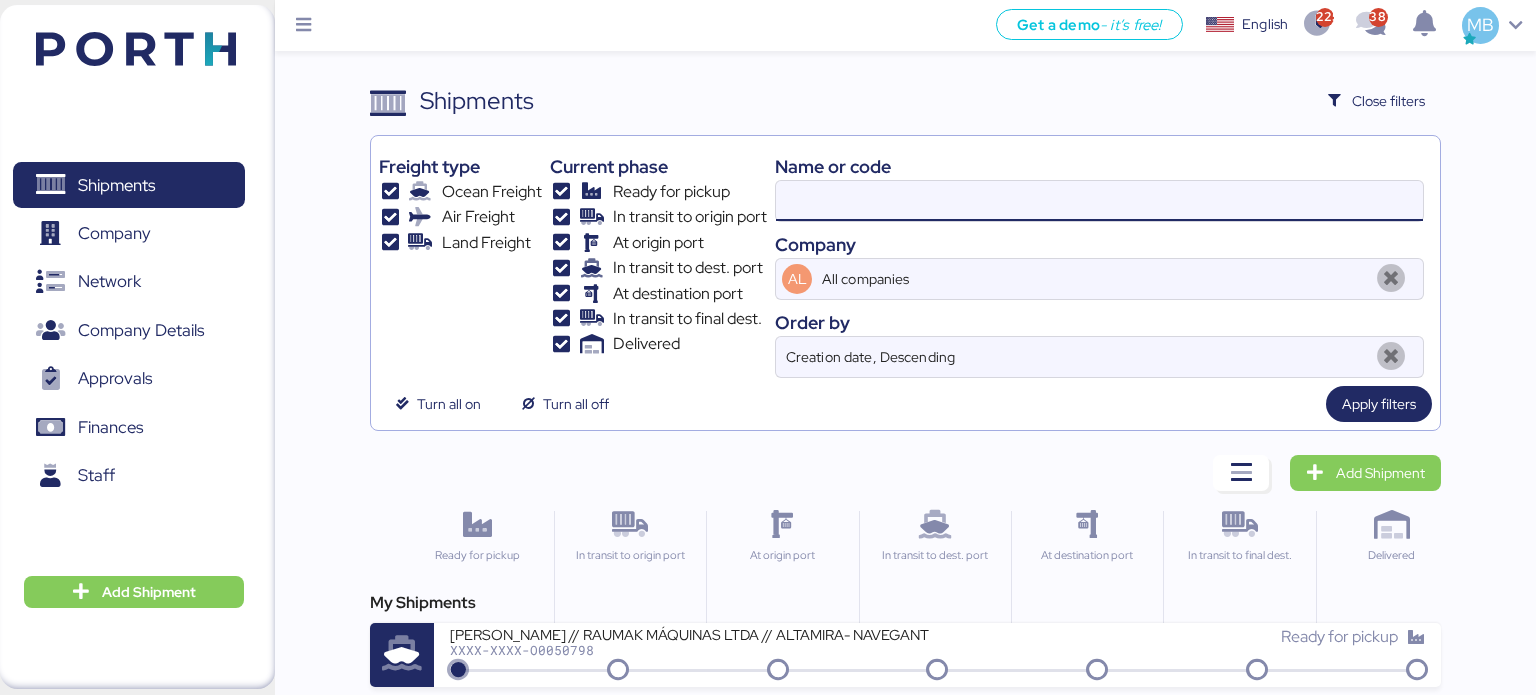 paste on "O0050837" 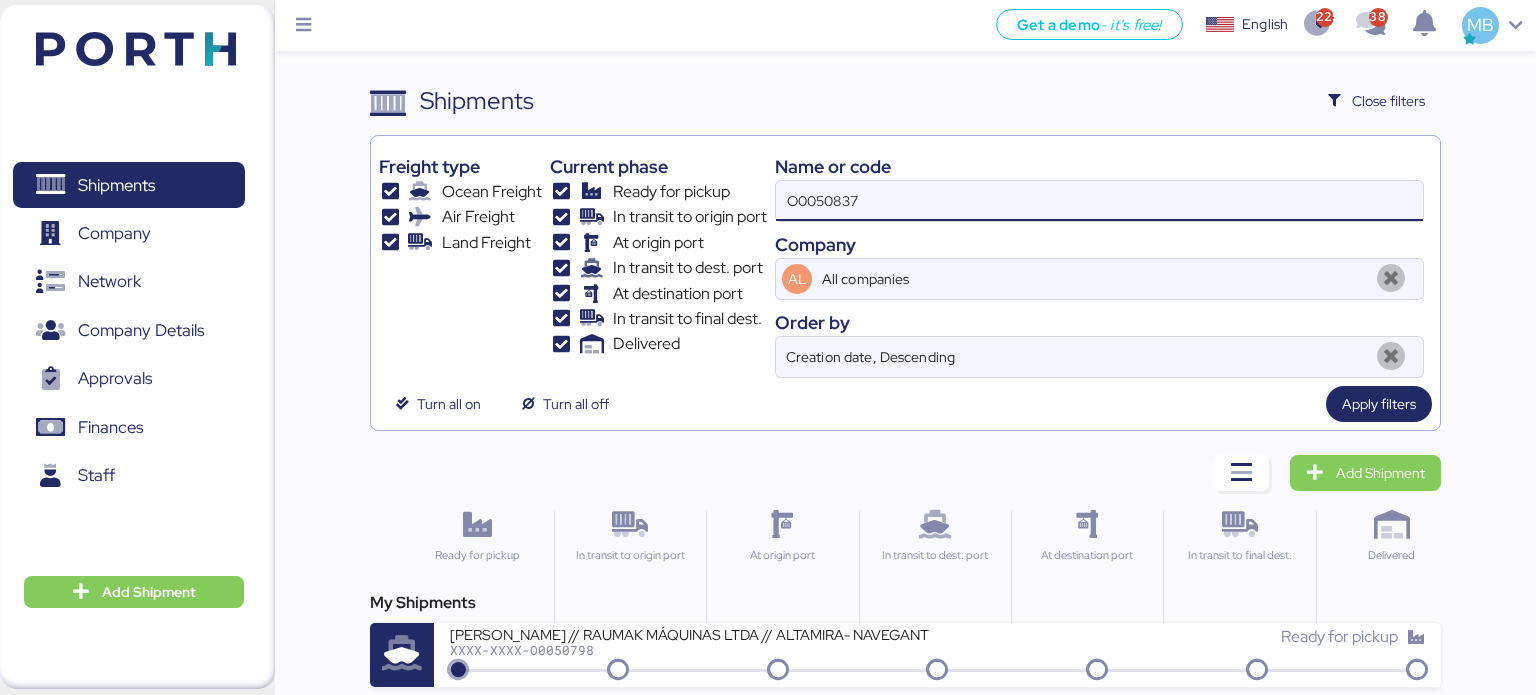 type on "O0050837" 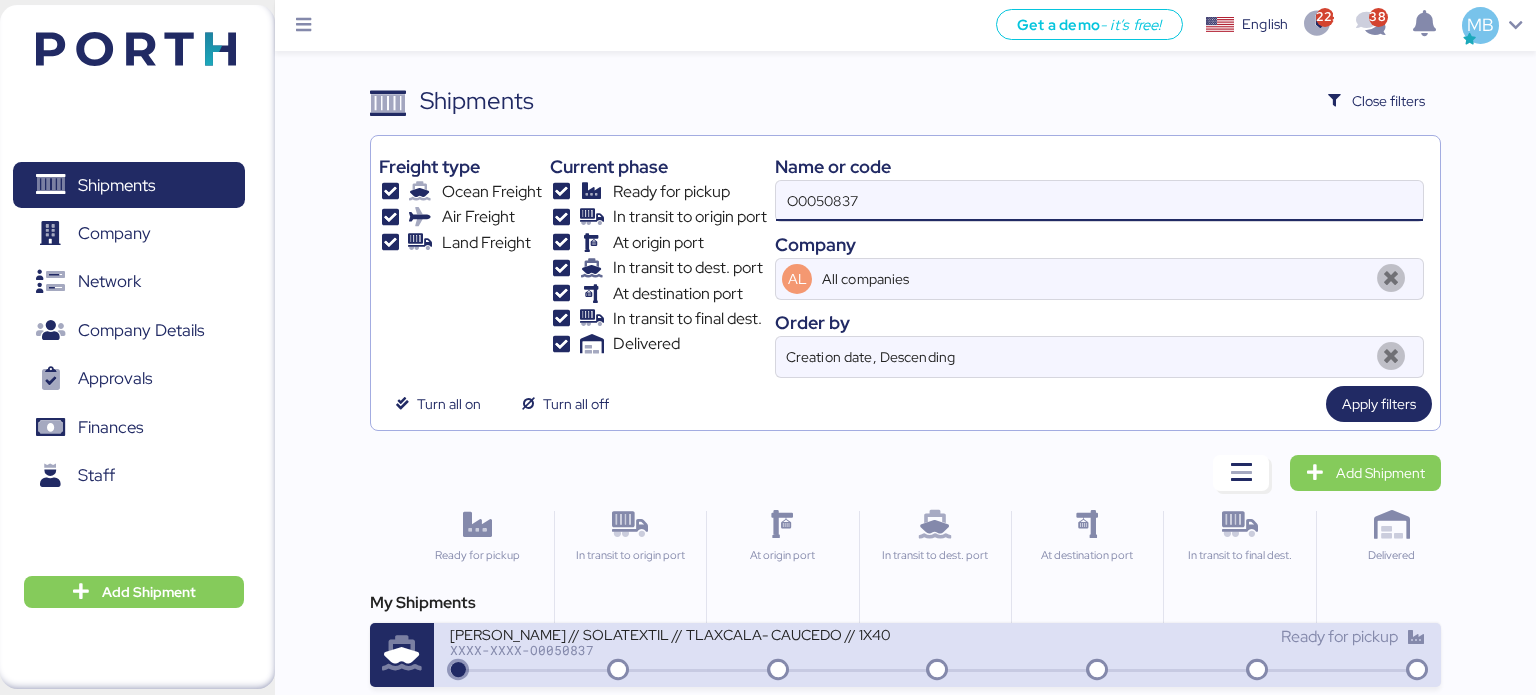 click on "[PERSON_NAME] // SOLATEXTIL // TLAXCALA- CAUCEDO // 1X40" at bounding box center (690, 633) 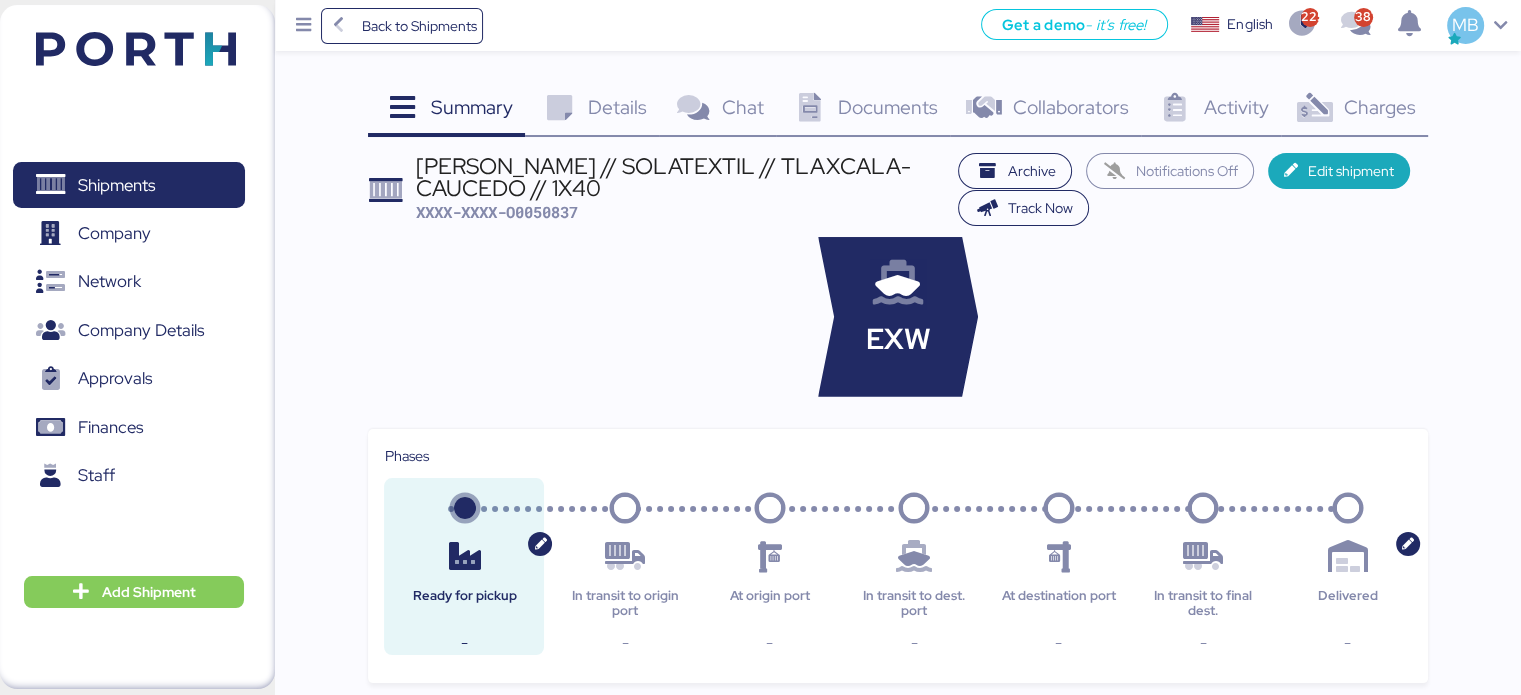 click on "Charges" at bounding box center (1379, 107) 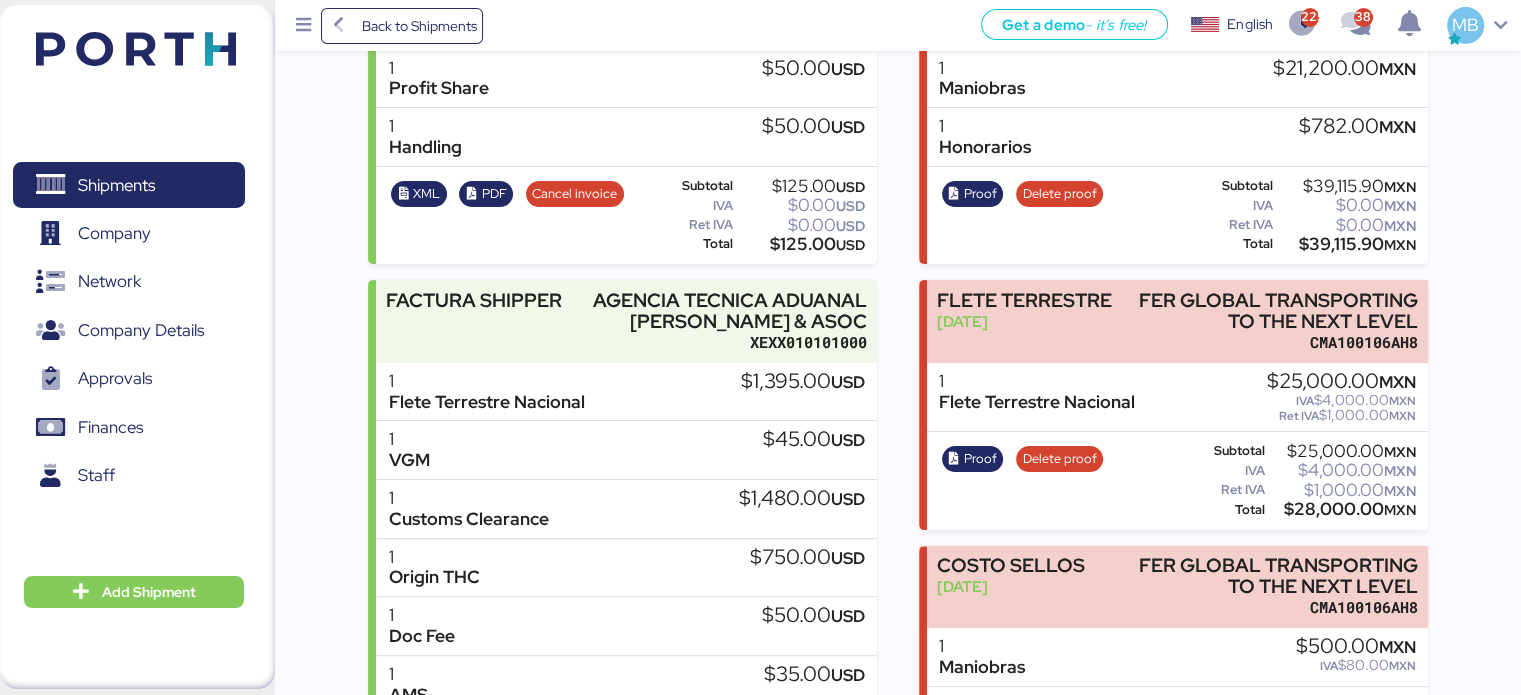 scroll, scrollTop: 172, scrollLeft: 0, axis: vertical 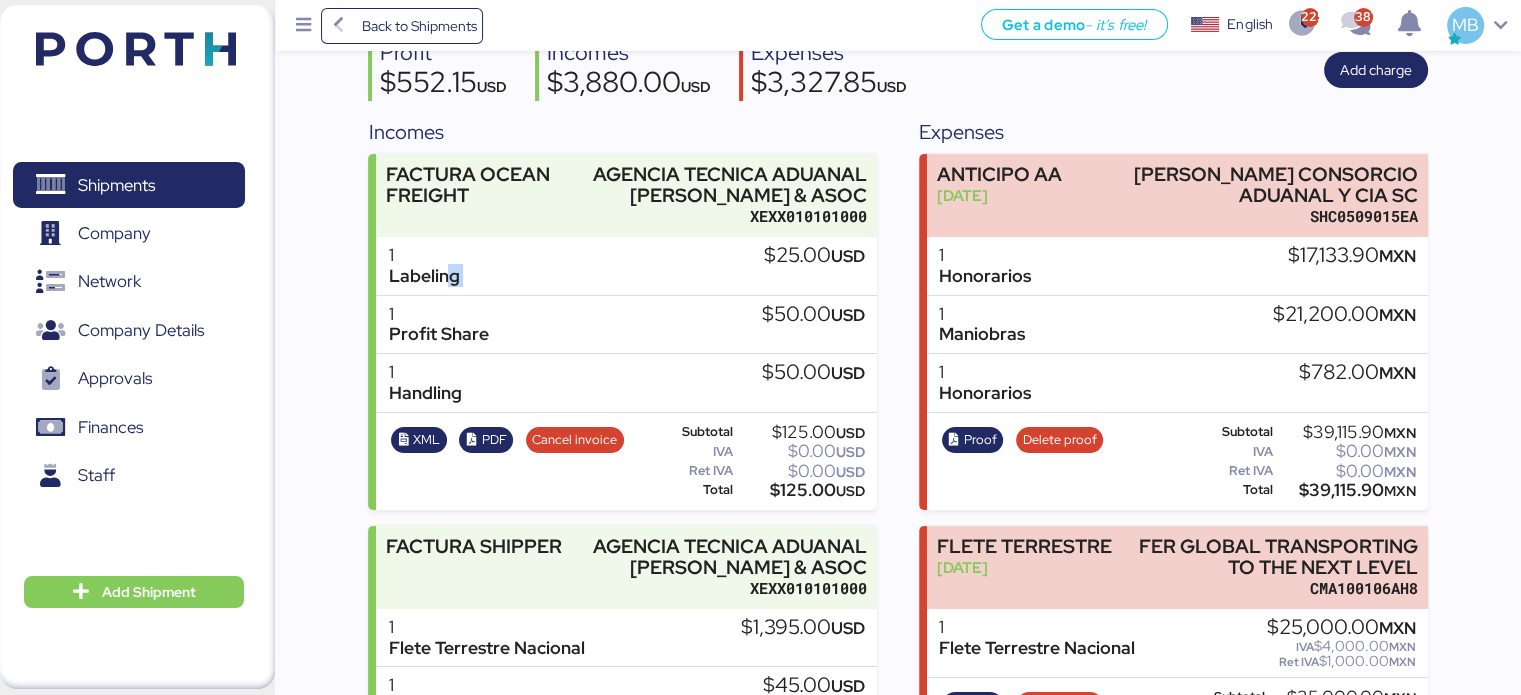 drag, startPoint x: 443, startPoint y: 270, endPoint x: 672, endPoint y: 274, distance: 229.03493 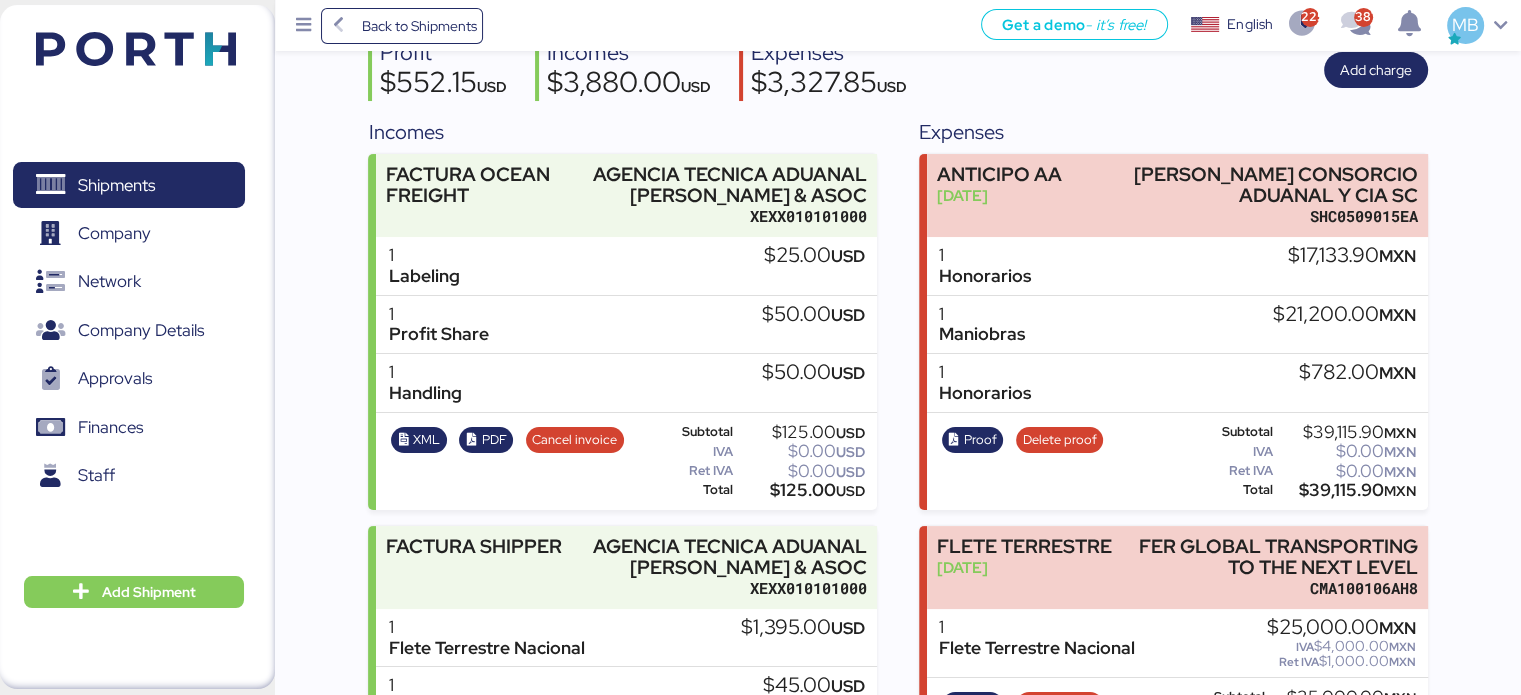 click on "$25.00  USD" at bounding box center [814, 256] 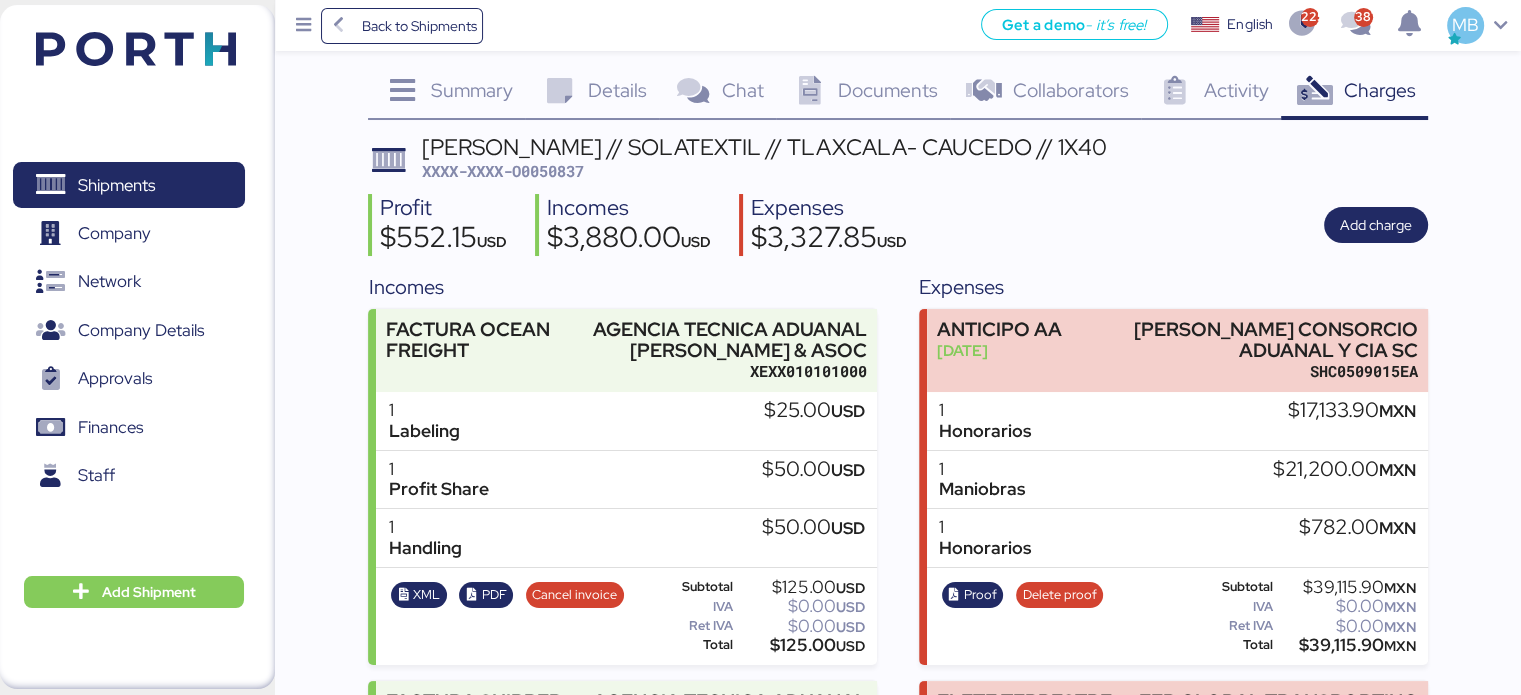 scroll, scrollTop: 0, scrollLeft: 0, axis: both 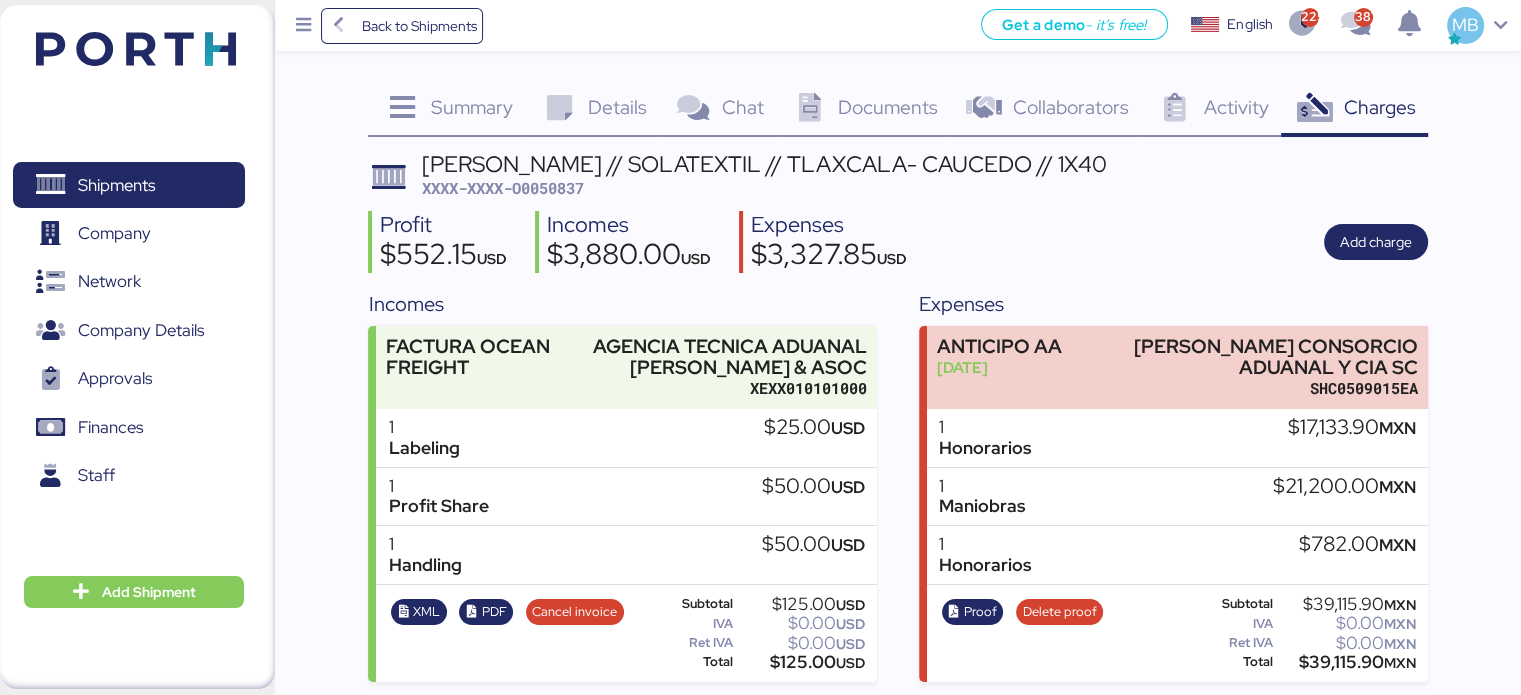 click on "Details" at bounding box center (617, 107) 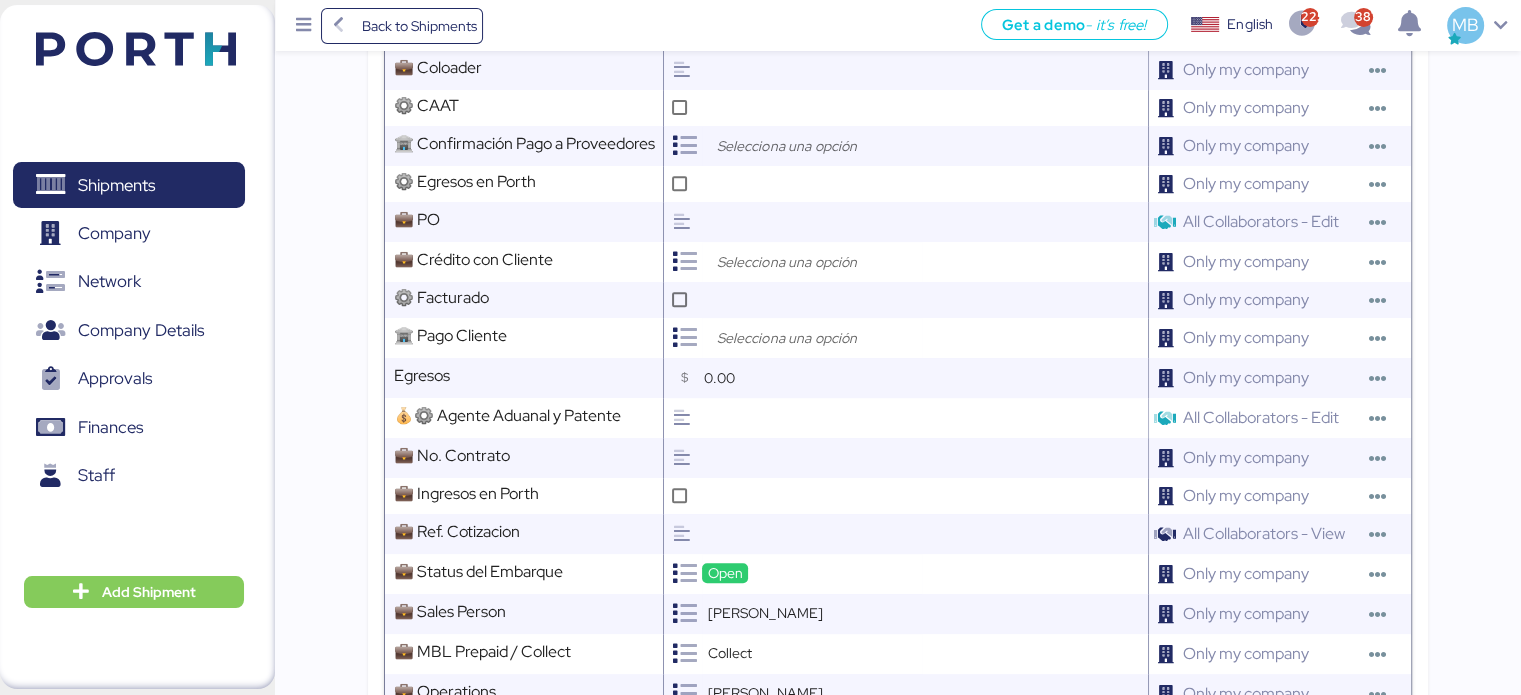 scroll, scrollTop: 0, scrollLeft: 0, axis: both 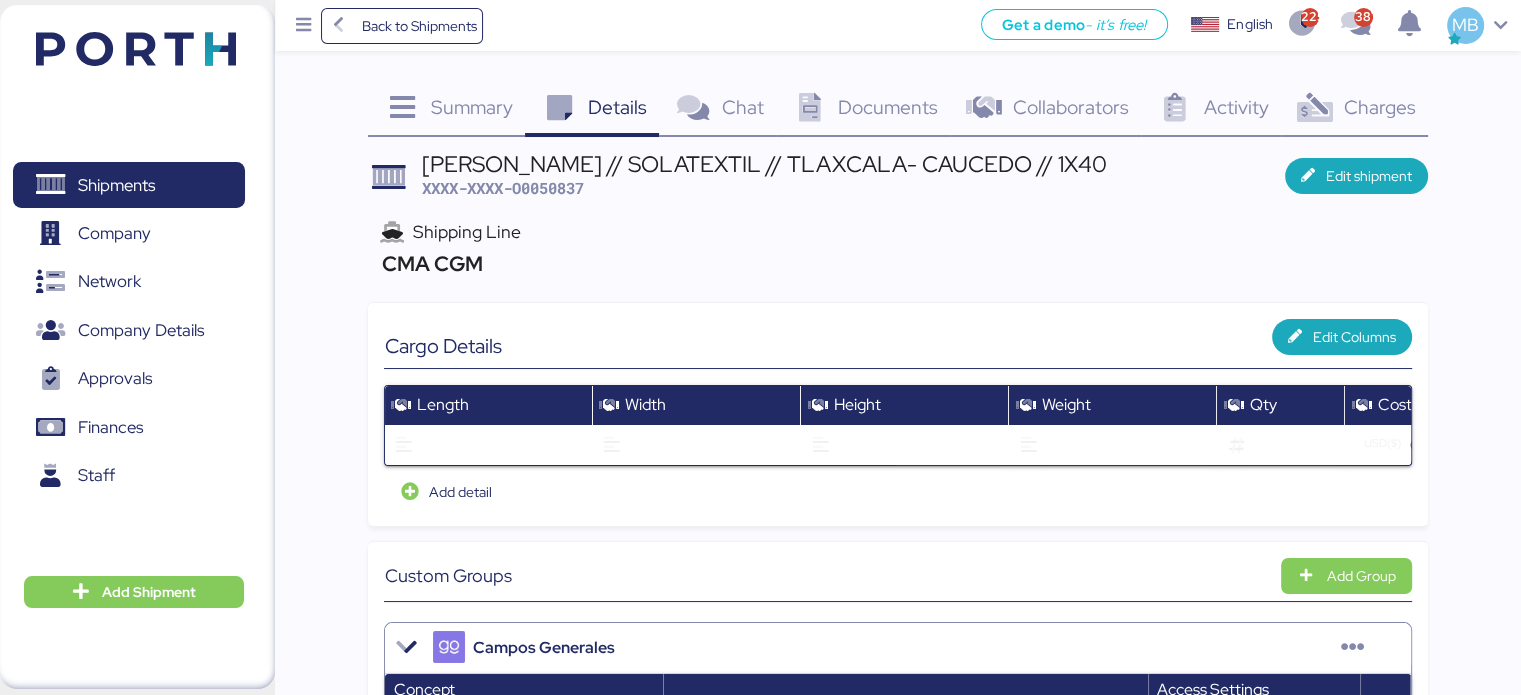 click on "Charges" at bounding box center [1379, 107] 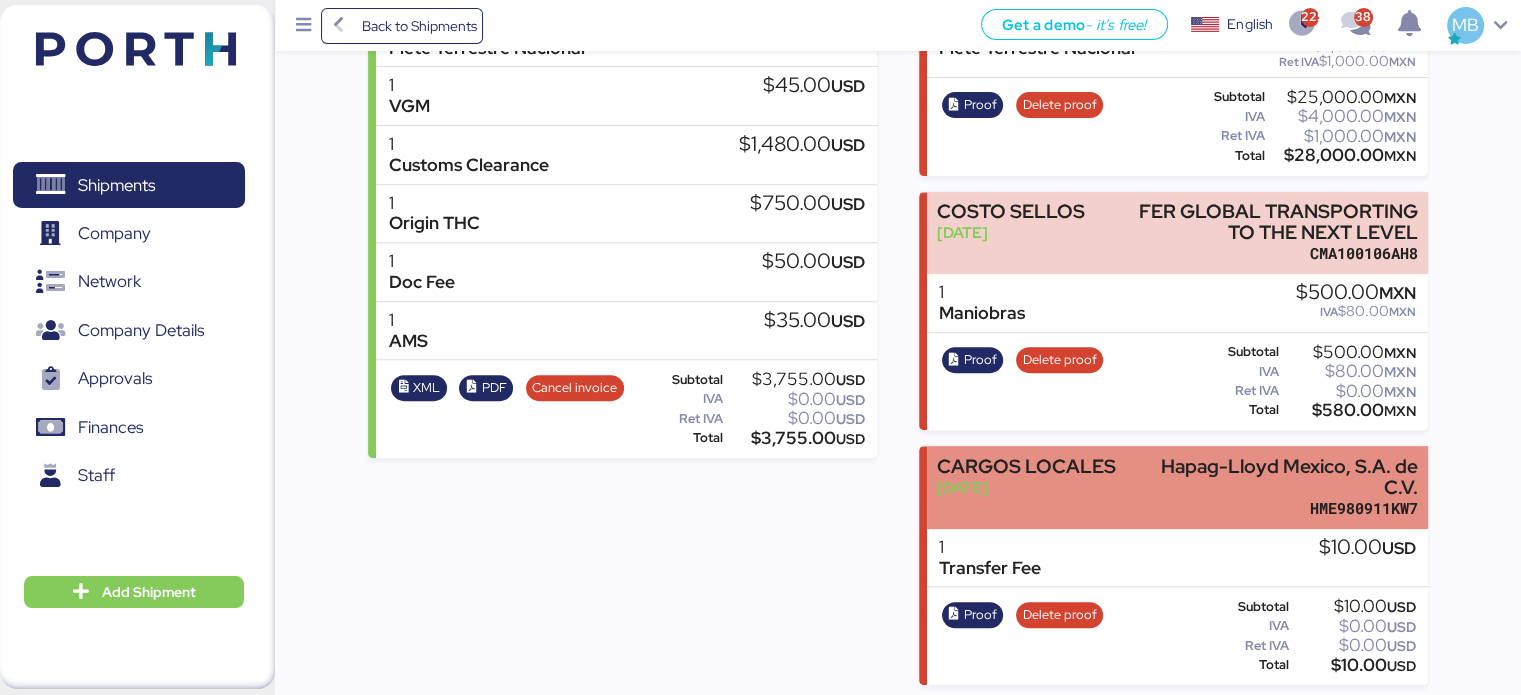 scroll, scrollTop: 572, scrollLeft: 0, axis: vertical 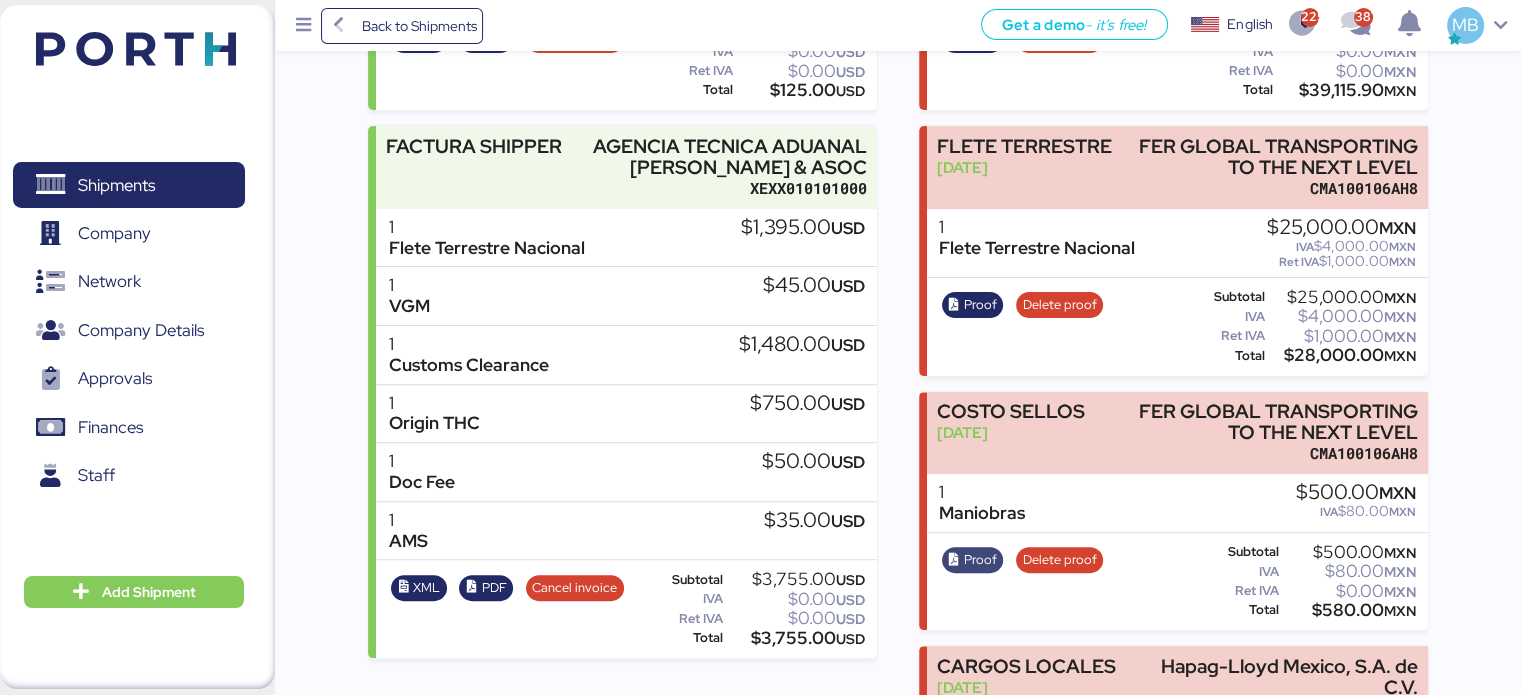 click at bounding box center [954, 560] 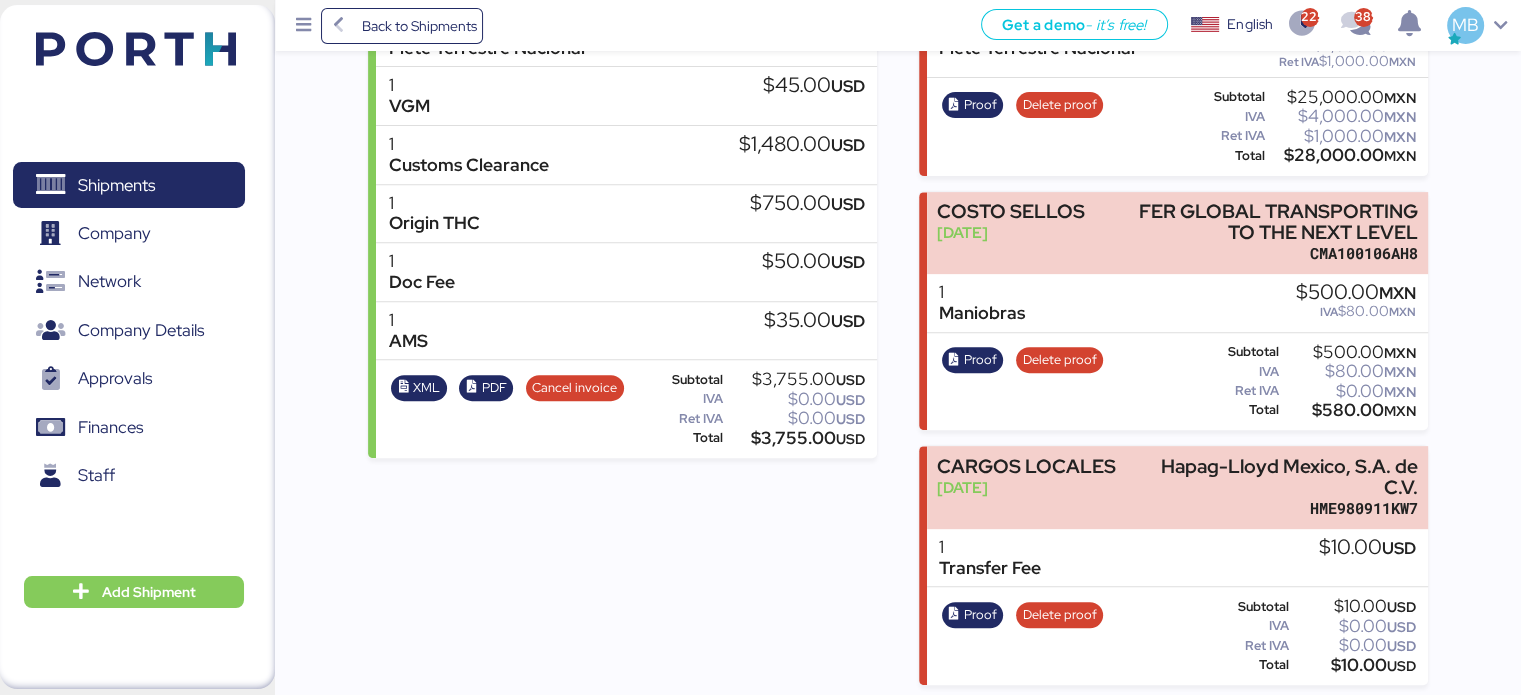 scroll, scrollTop: 572, scrollLeft: 0, axis: vertical 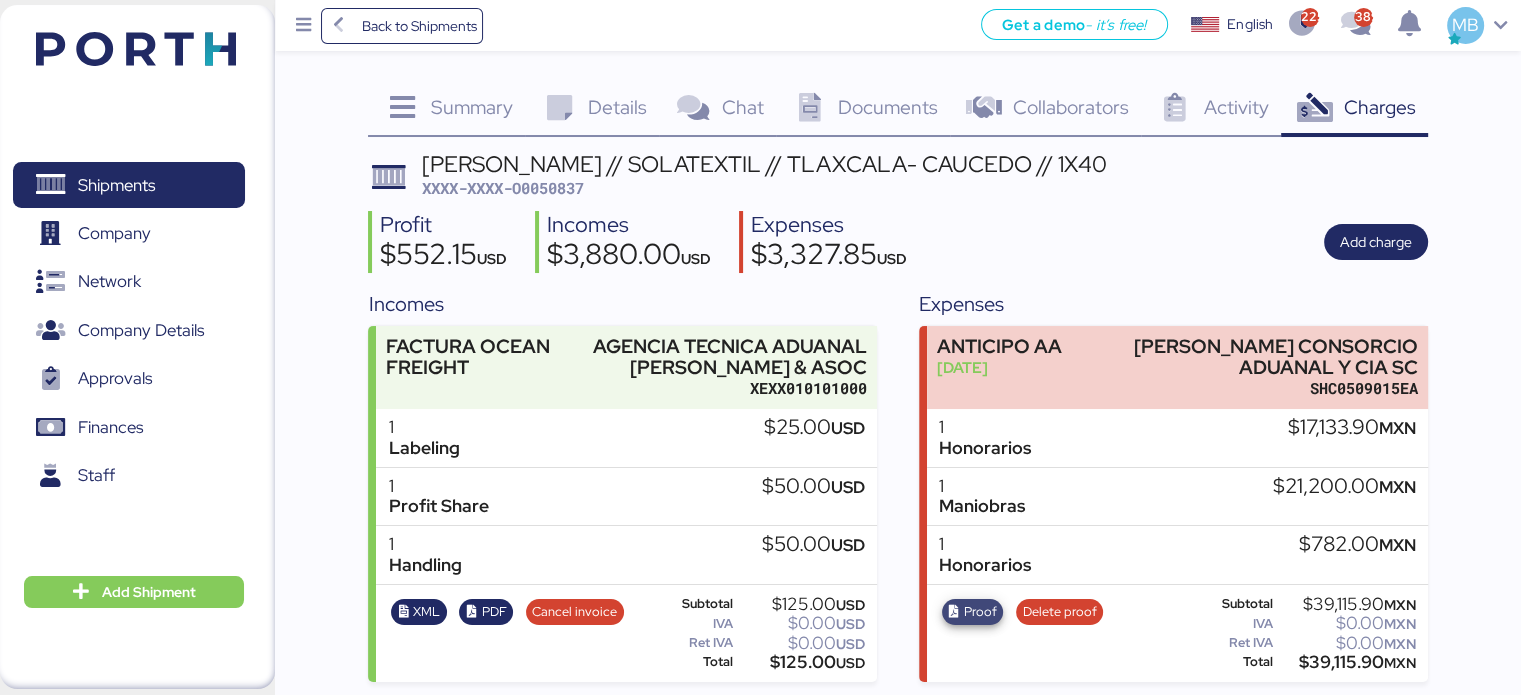 click on "Proof" at bounding box center [980, 612] 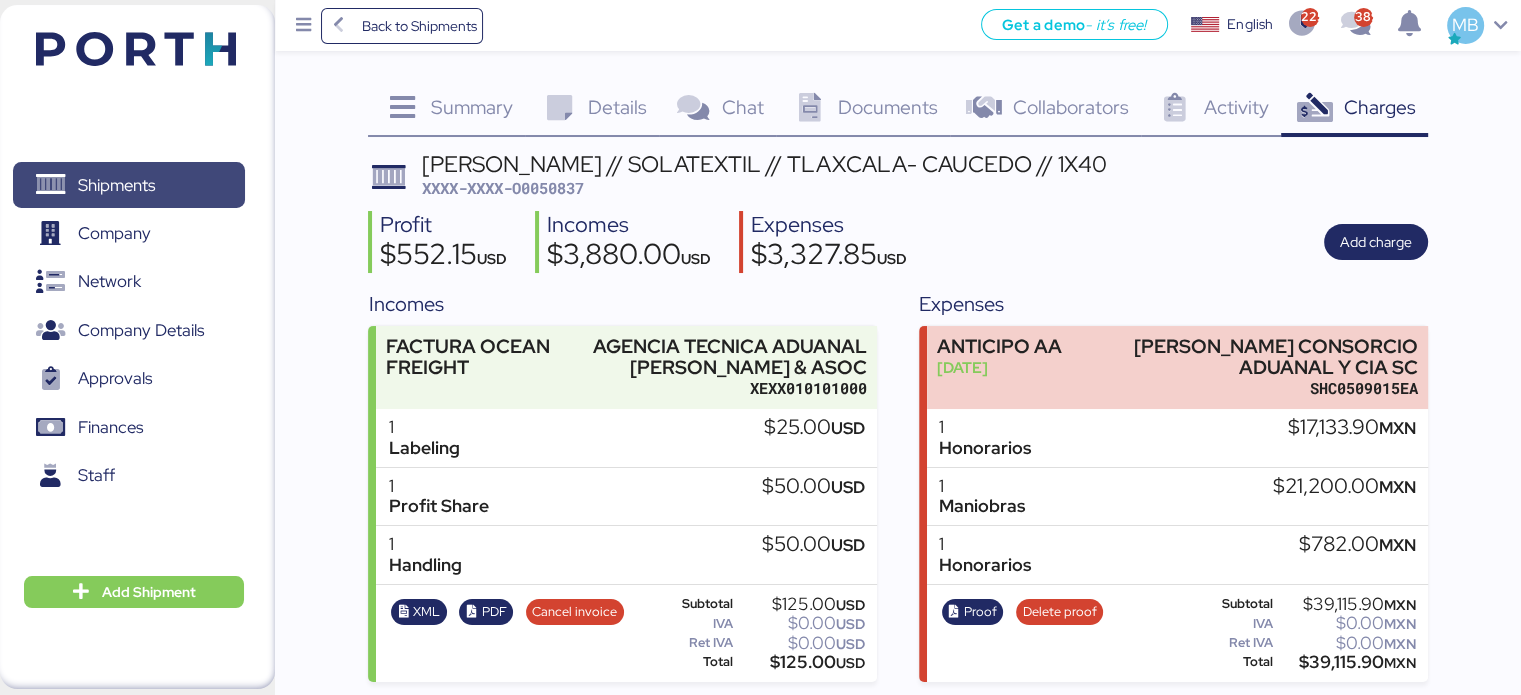 click on "Shipments" at bounding box center [116, 185] 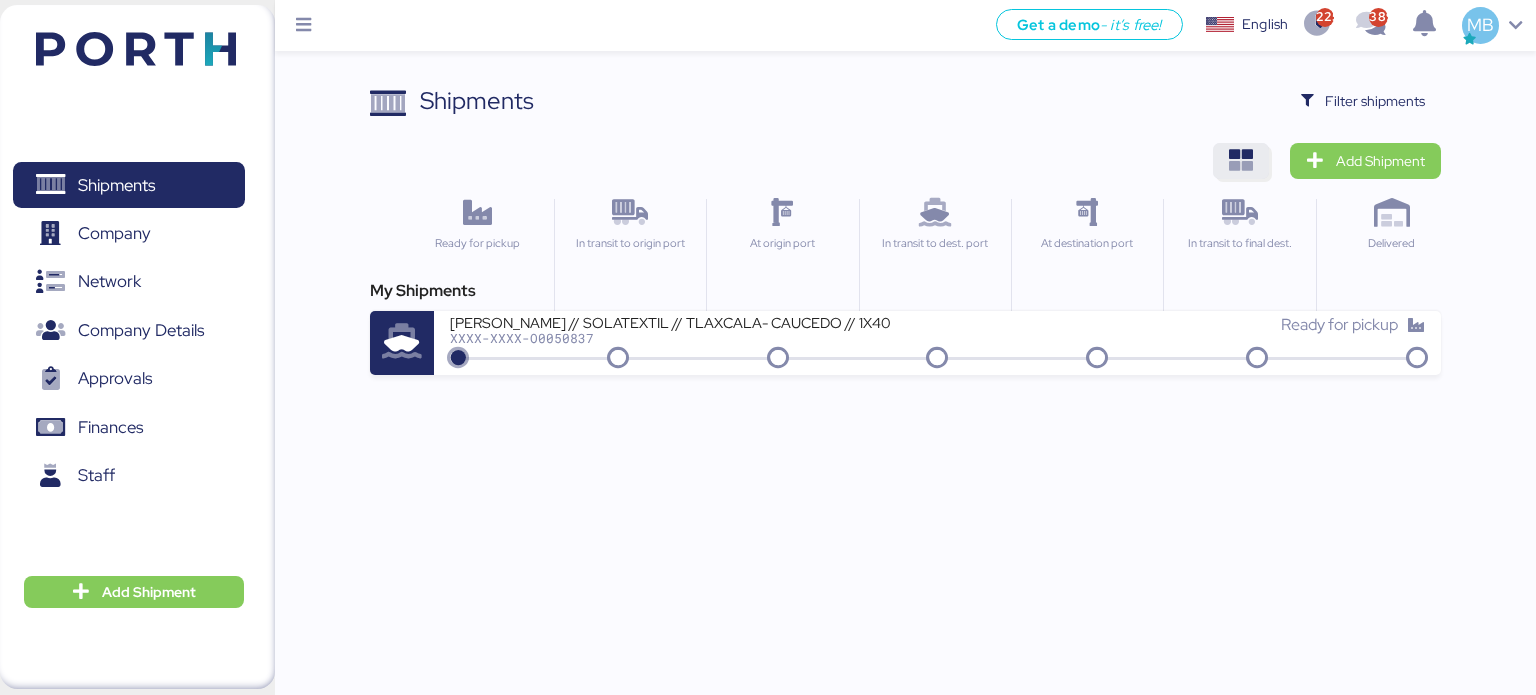 click at bounding box center [1241, 161] 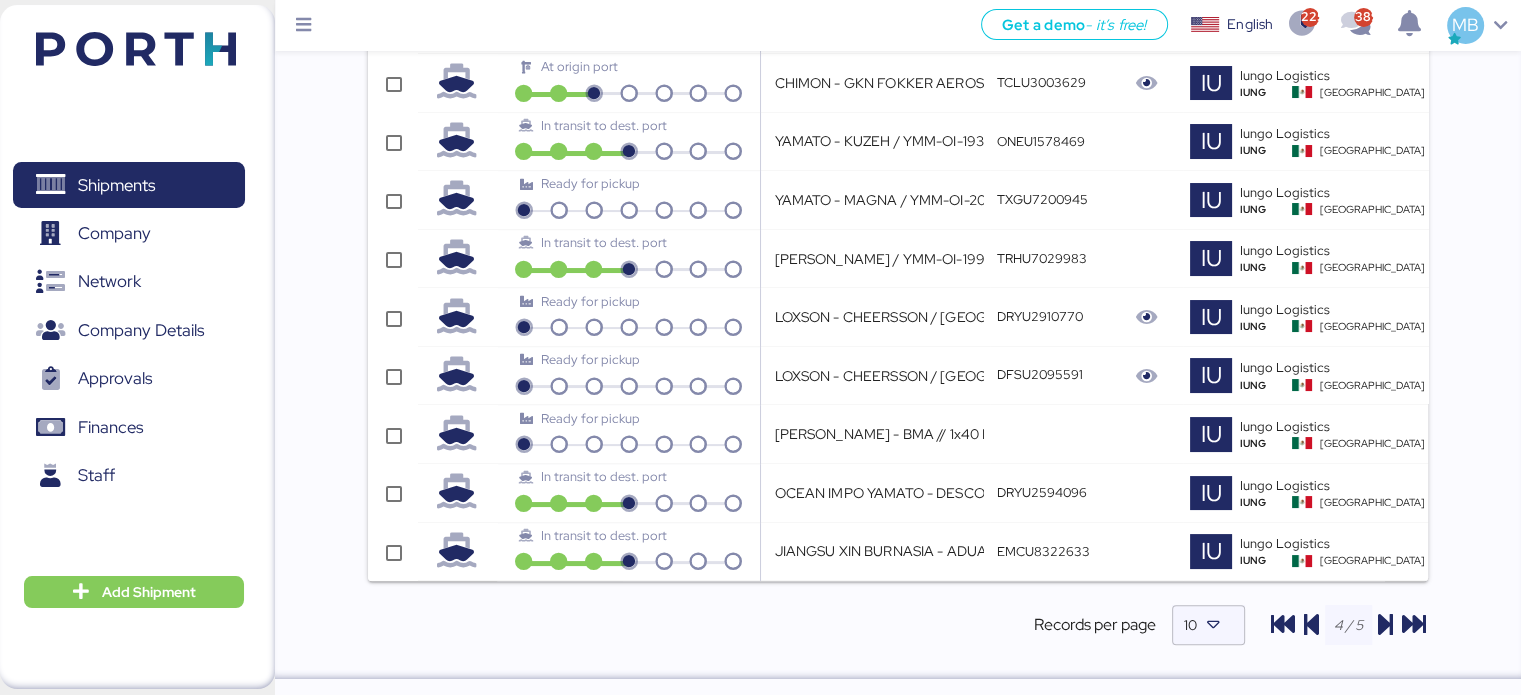 scroll, scrollTop: 421, scrollLeft: 0, axis: vertical 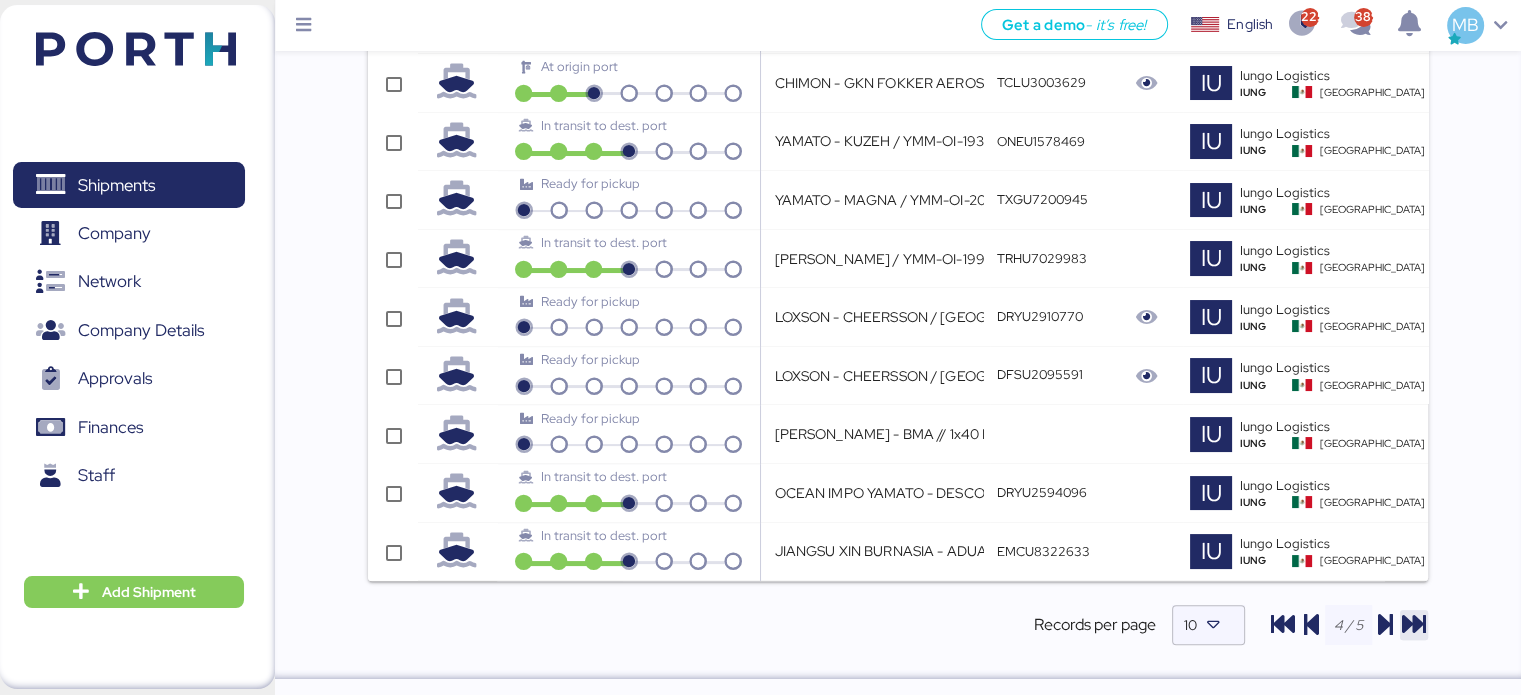 click at bounding box center [1414, 625] 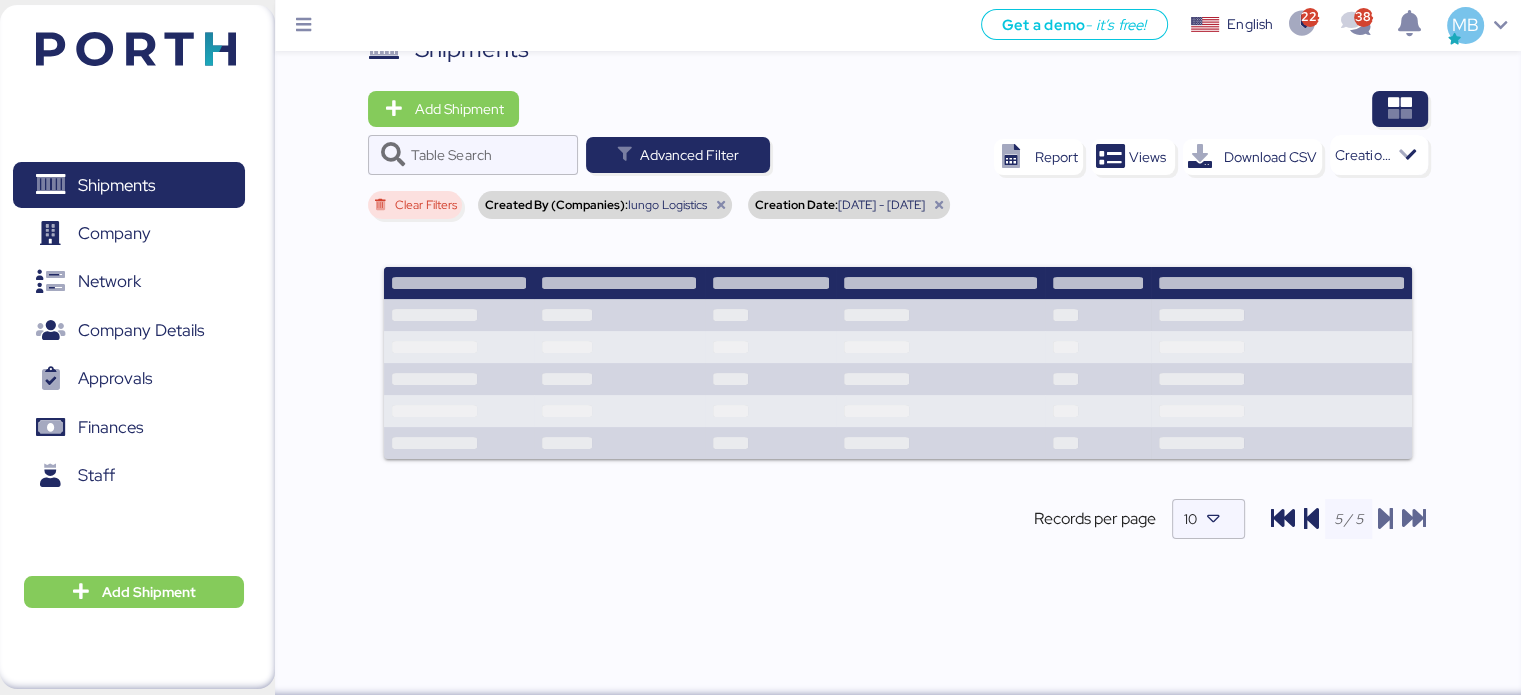 scroll, scrollTop: 58, scrollLeft: 0, axis: vertical 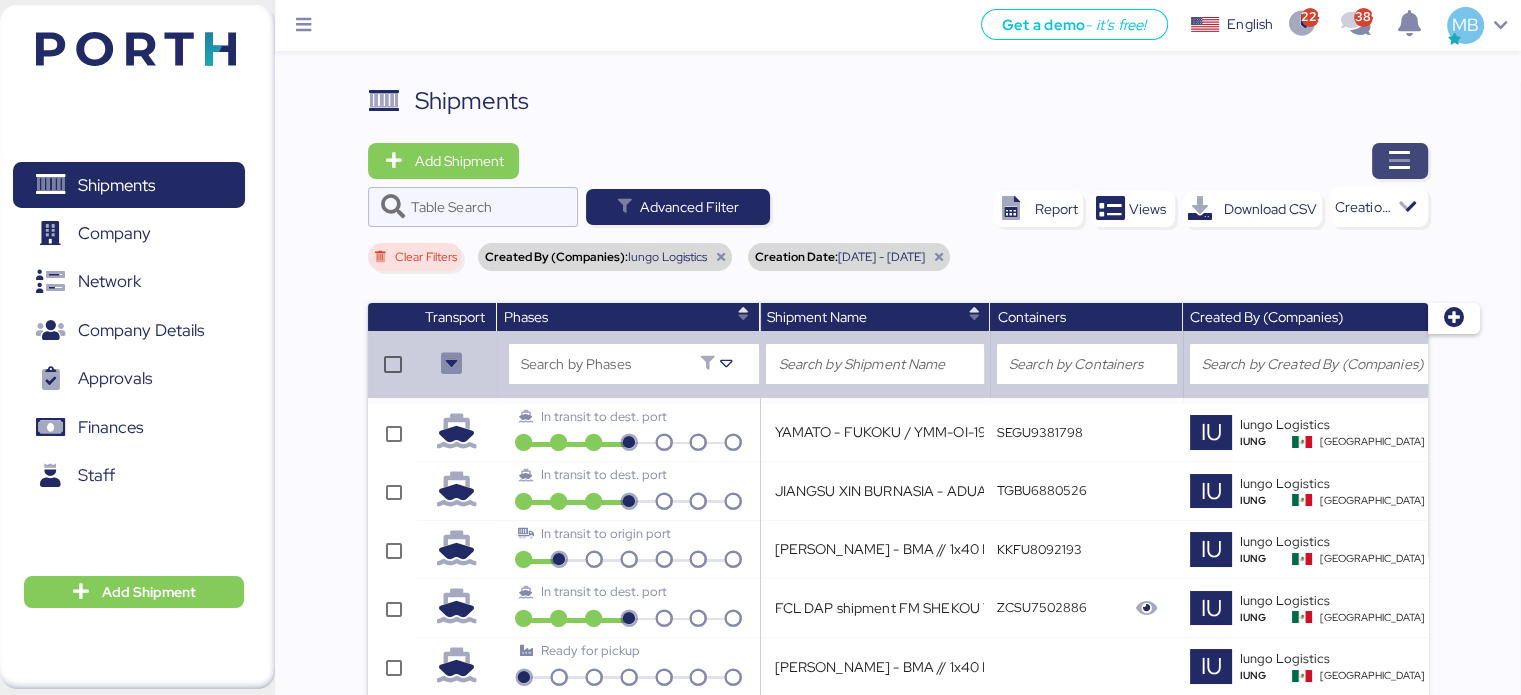 click at bounding box center (1400, 161) 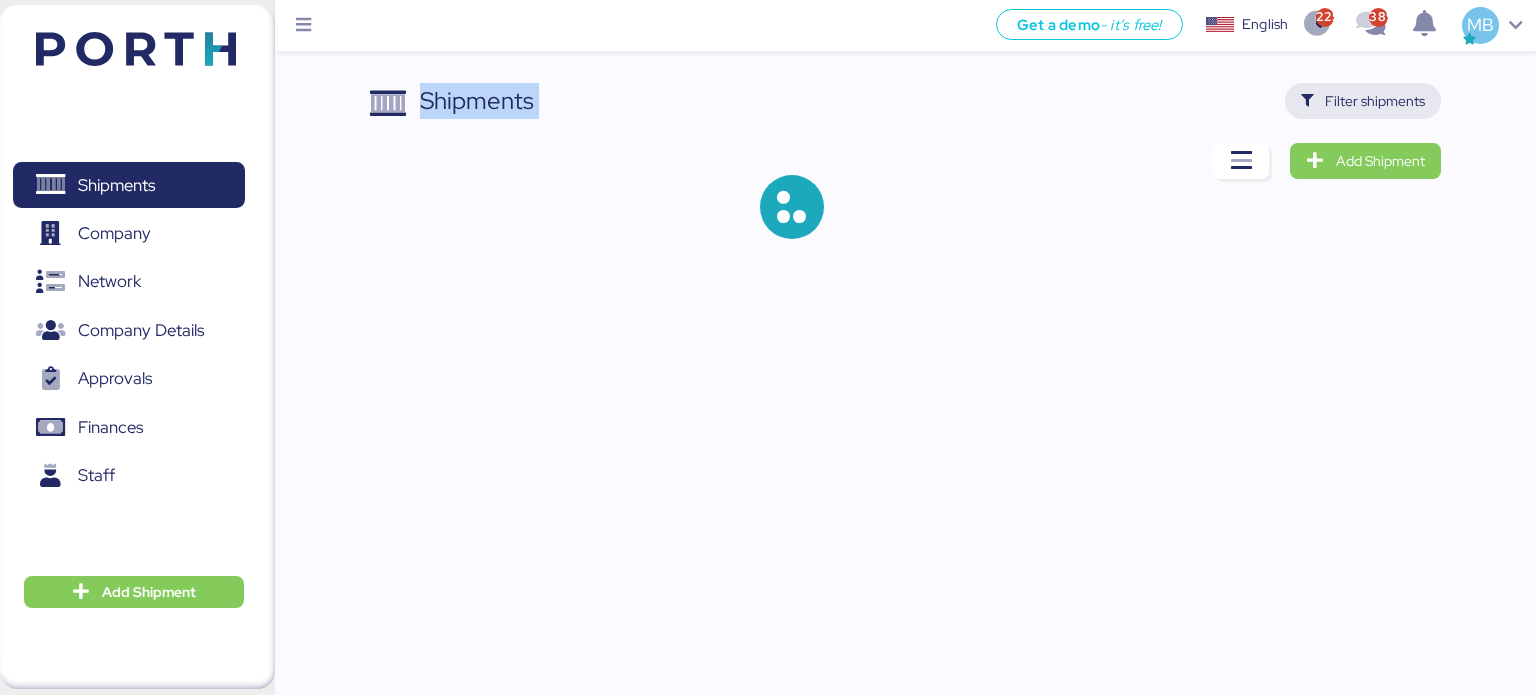 click on "Filter shipments" at bounding box center (1375, 101) 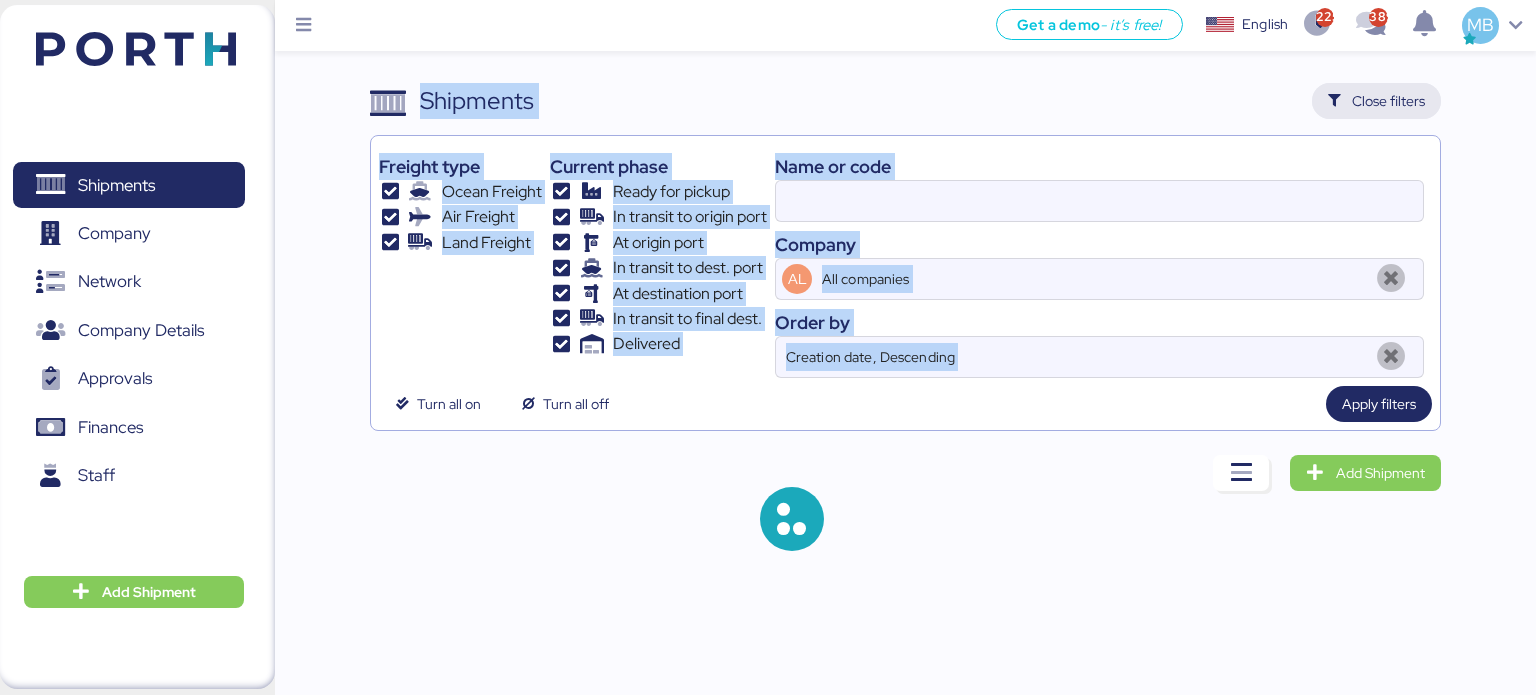 type on "O0050837" 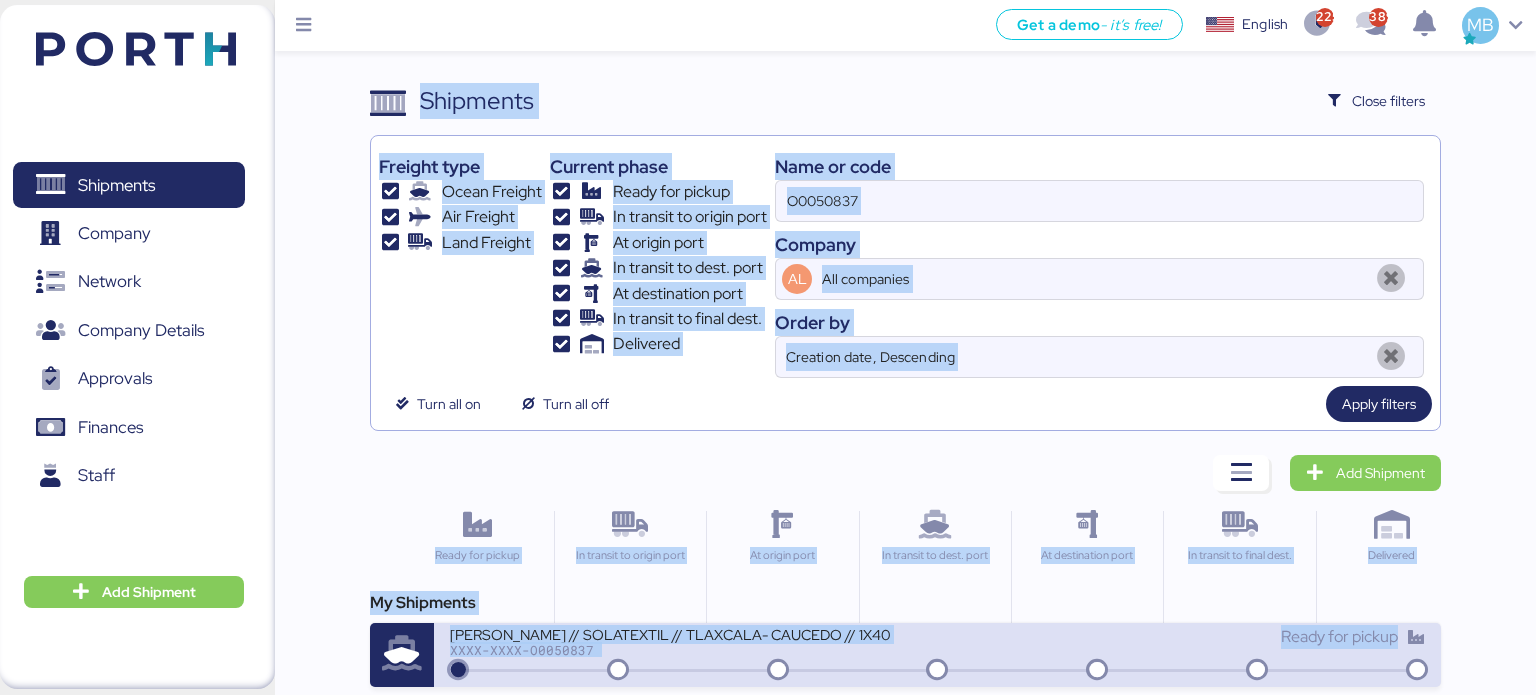 click on "[PERSON_NAME] // SOLATEXTIL // TLAXCALA- CAUCEDO // 1X40  XXXX-XXXX-O0050837" at bounding box center (694, 646) 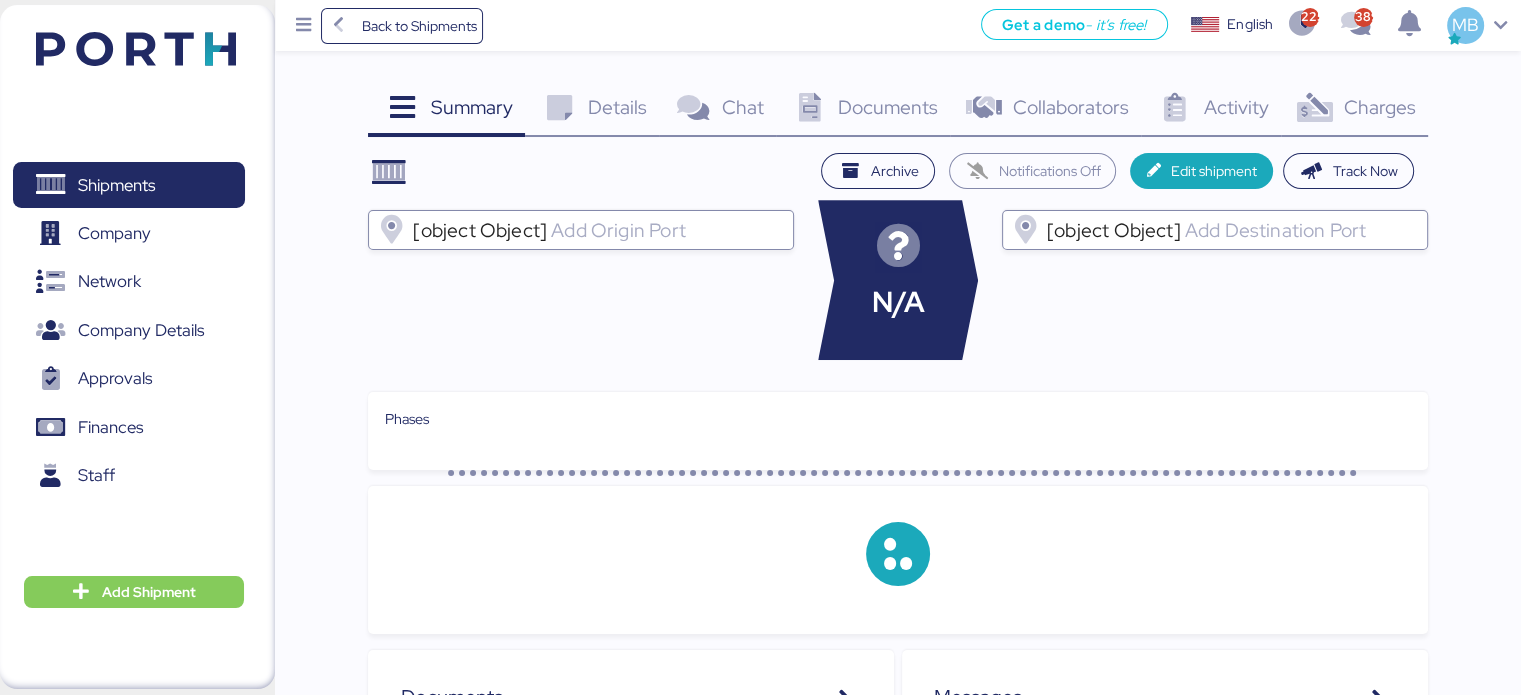 click on "Charges" at bounding box center (1379, 107) 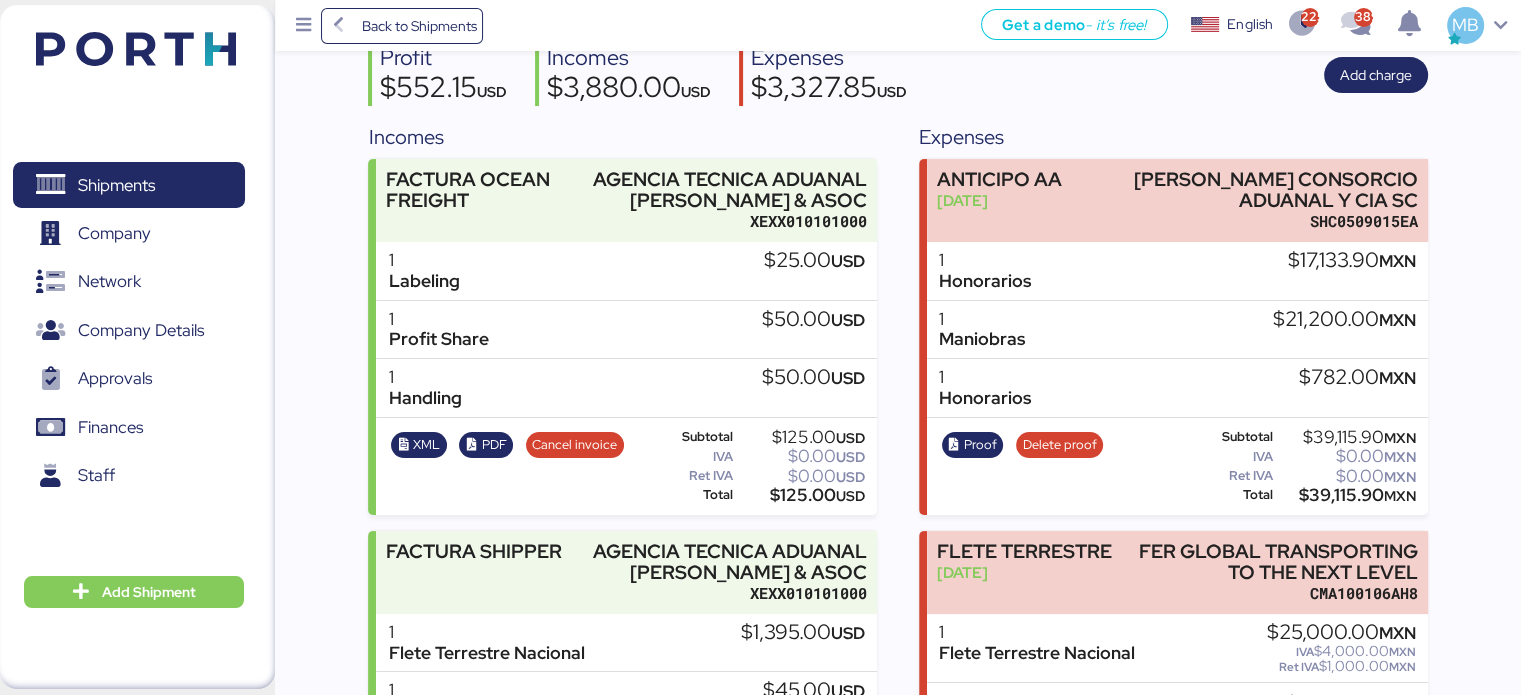 scroll, scrollTop: 200, scrollLeft: 0, axis: vertical 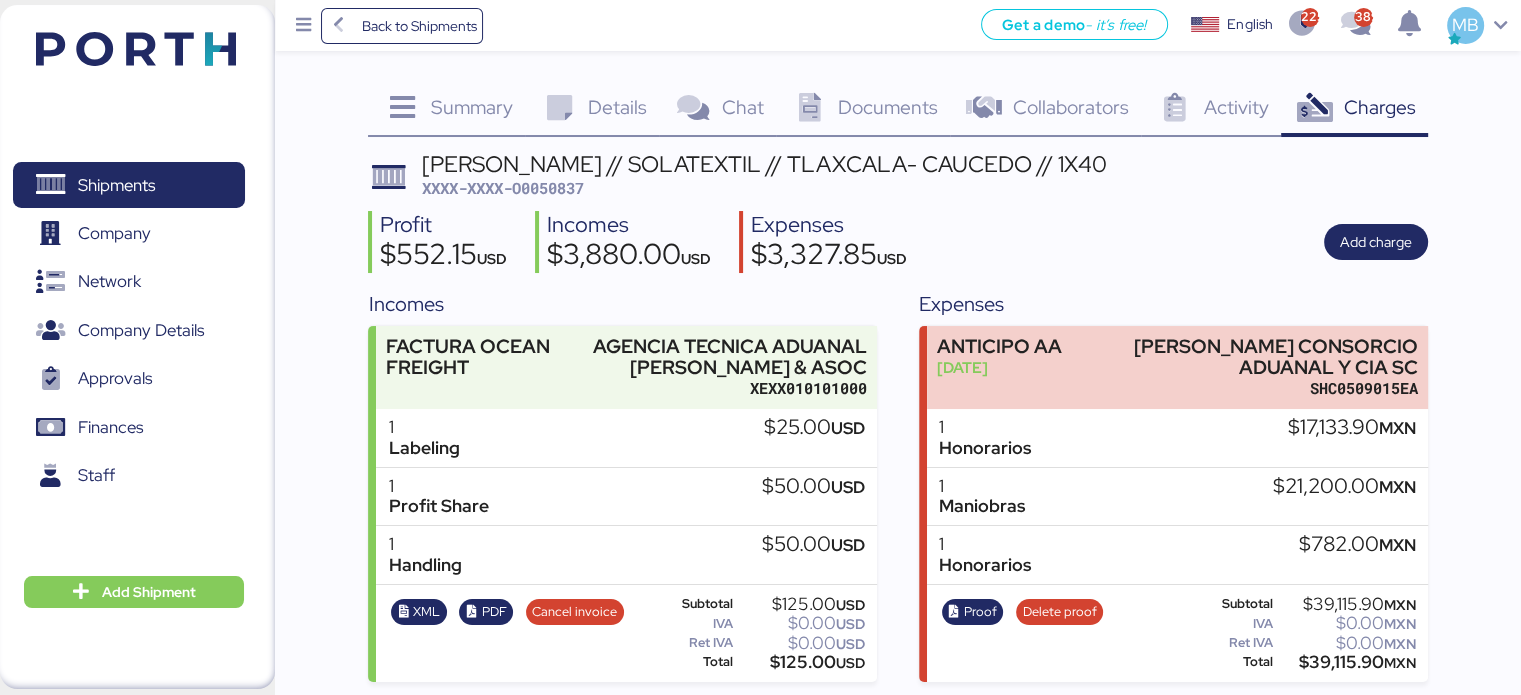 click on "XXXX-XXXX-O0050837" at bounding box center (503, 188) 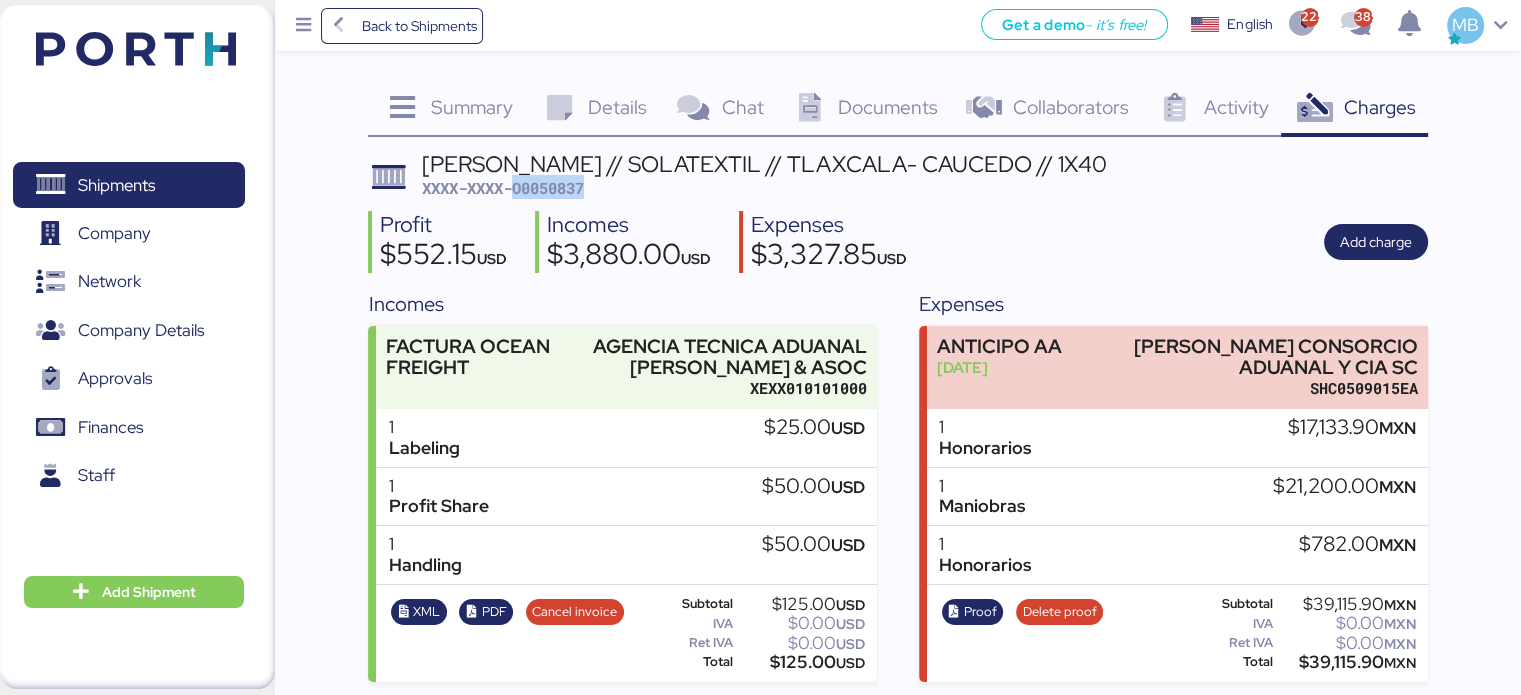 click on "XXXX-XXXX-O0050837" at bounding box center (503, 188) 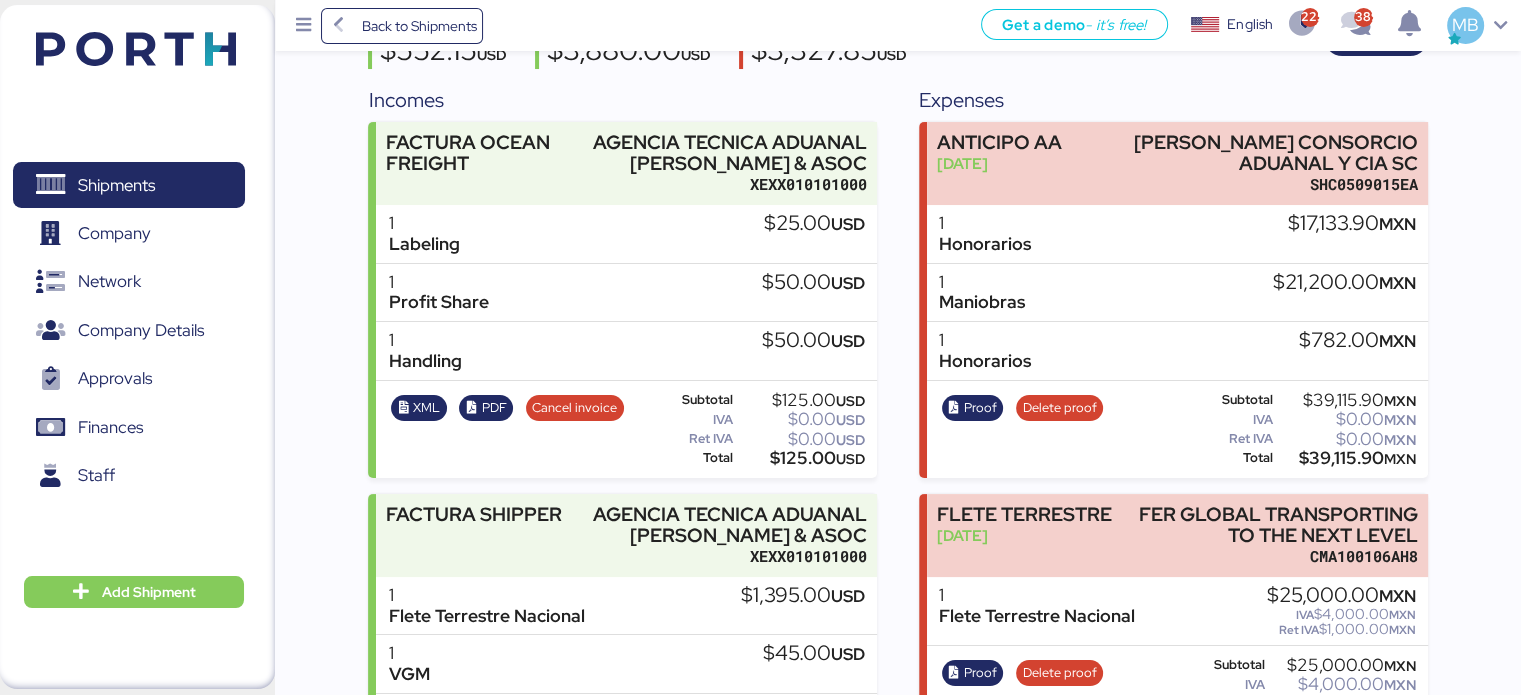 scroll, scrollTop: 0, scrollLeft: 0, axis: both 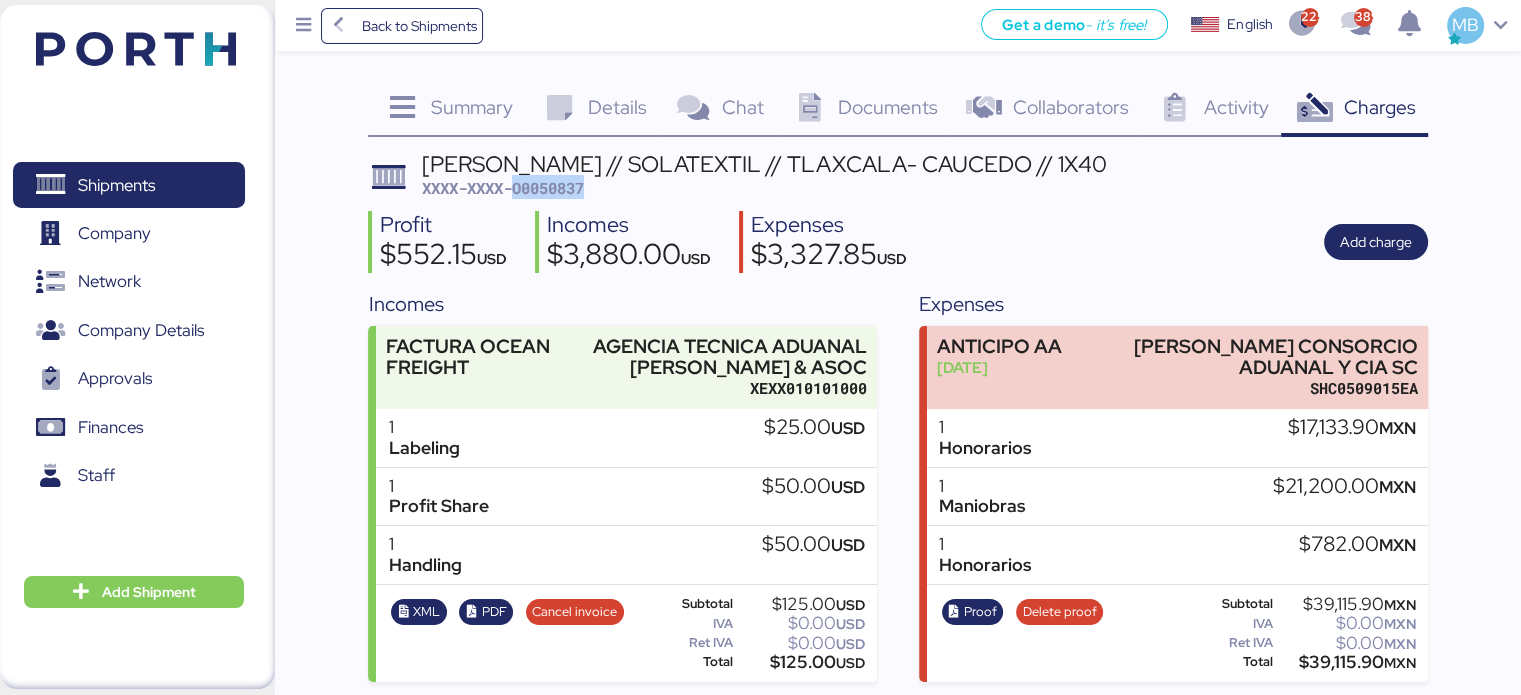 click on "XXXX-XXXX-O0050837" at bounding box center (503, 188) 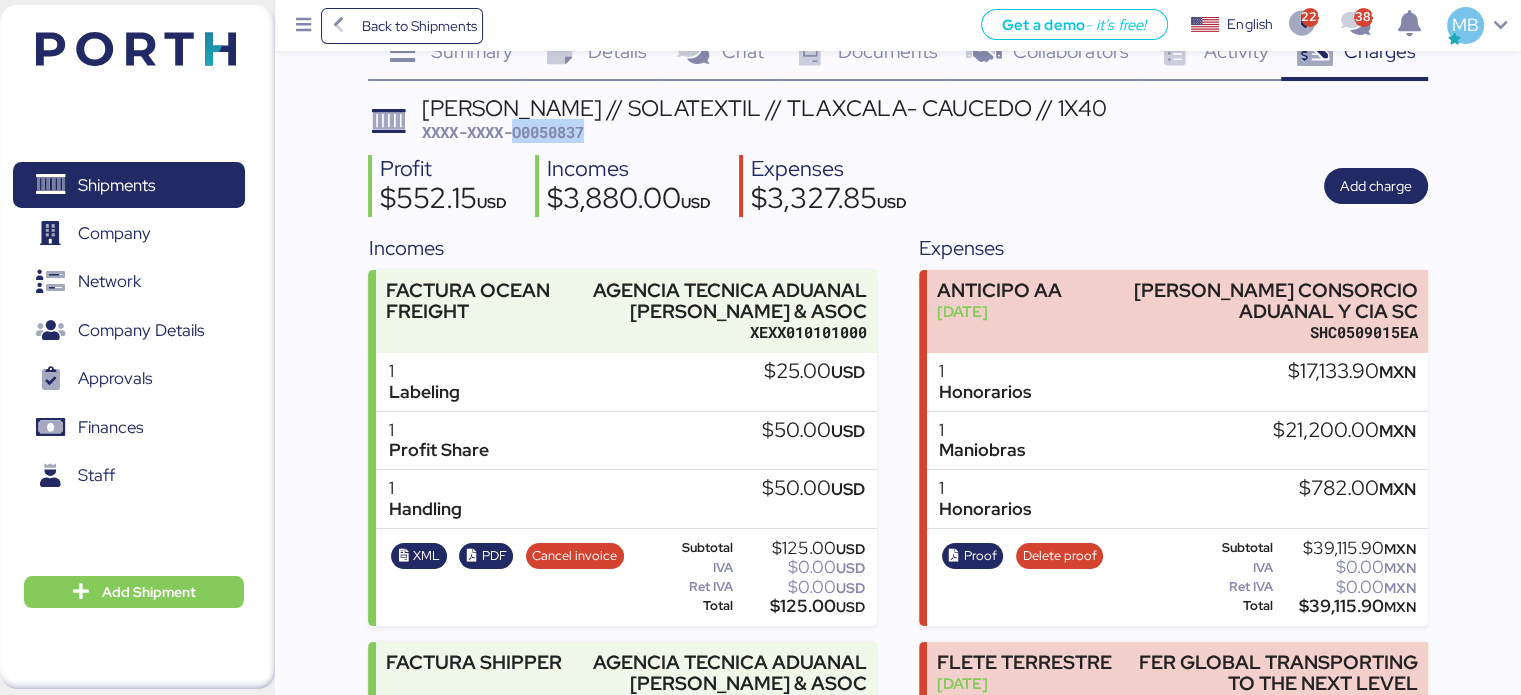 scroll, scrollTop: 0, scrollLeft: 0, axis: both 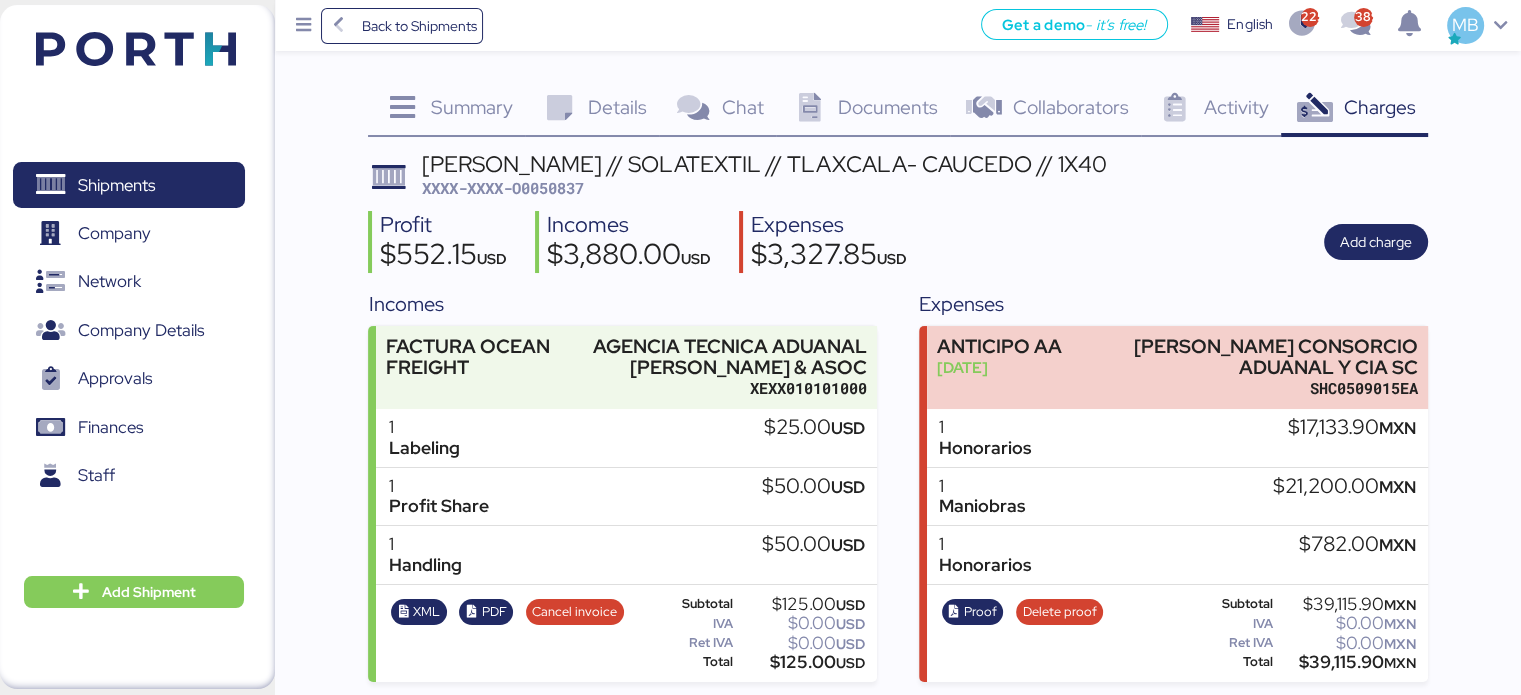 click on "[PERSON_NAME] // SOLATEXTIL // TLAXCALA- CAUCEDO // 1X40  XXXX-XXXX-O0050837 Profit $552.15  USD Incomes $3,880.00  USD Expenses $3,327.85  USD Add charge Incomes FACTURA OCEAN FREIGHT  AGENCIA TECNICA ADUANAL [PERSON_NAME] & ASOC XEXX010101000 1  Labeling
$25.00  USD 1  Profit Share
$50.00  USD 1  Handling
$50.00  USD   XML   PDF Cancel invoice Subtotal
$125.00  USD IVA
$0.00  USD Ret IVA
$0.00  USD Total
$125.00  USD FACTURA SHIPPER AGENCIA TECNICA ADUANAL [PERSON_NAME] & ASOC XEXX010101000 1  Flete Terrestre Nacional
$1,395.00  USD 1  VGM
$45.00  USD 1  Customs Clearance
$1,480.00  USD 1  Origin THC
$750.00  USD 1  Doc Fee
$50.00  USD 1  AMS
$35.00  USD   XML   PDF Cancel invoice Subtotal
$3,755.00  USD IVA
$0.00  USD Ret IVA
$0.00  USD Total
$3,755.00  USD Expenses ANTICIPO AA [DATE] [PERSON_NAME] CONSORCIO ADUANAL Y CIA SC SHC0509015EA 1  Honorarios" at bounding box center (897, 805) 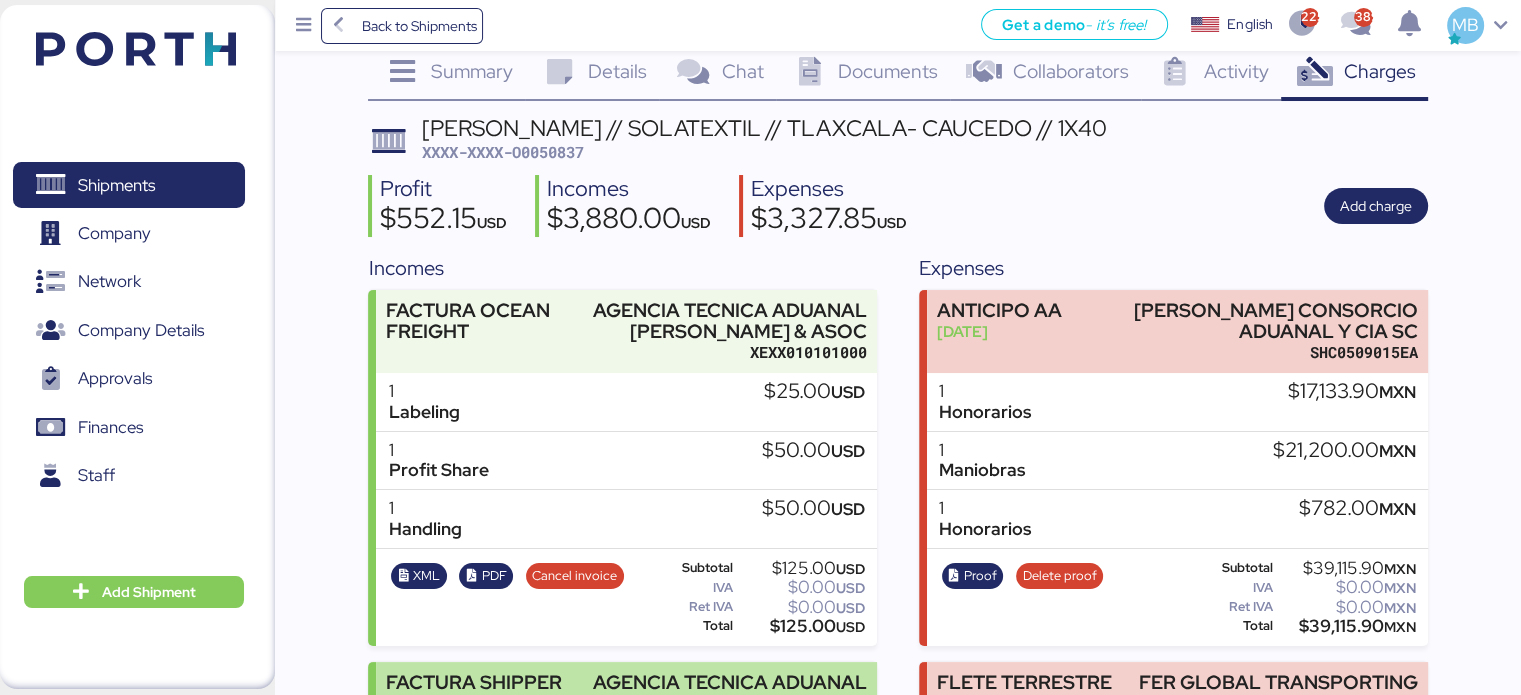 scroll, scrollTop: 0, scrollLeft: 0, axis: both 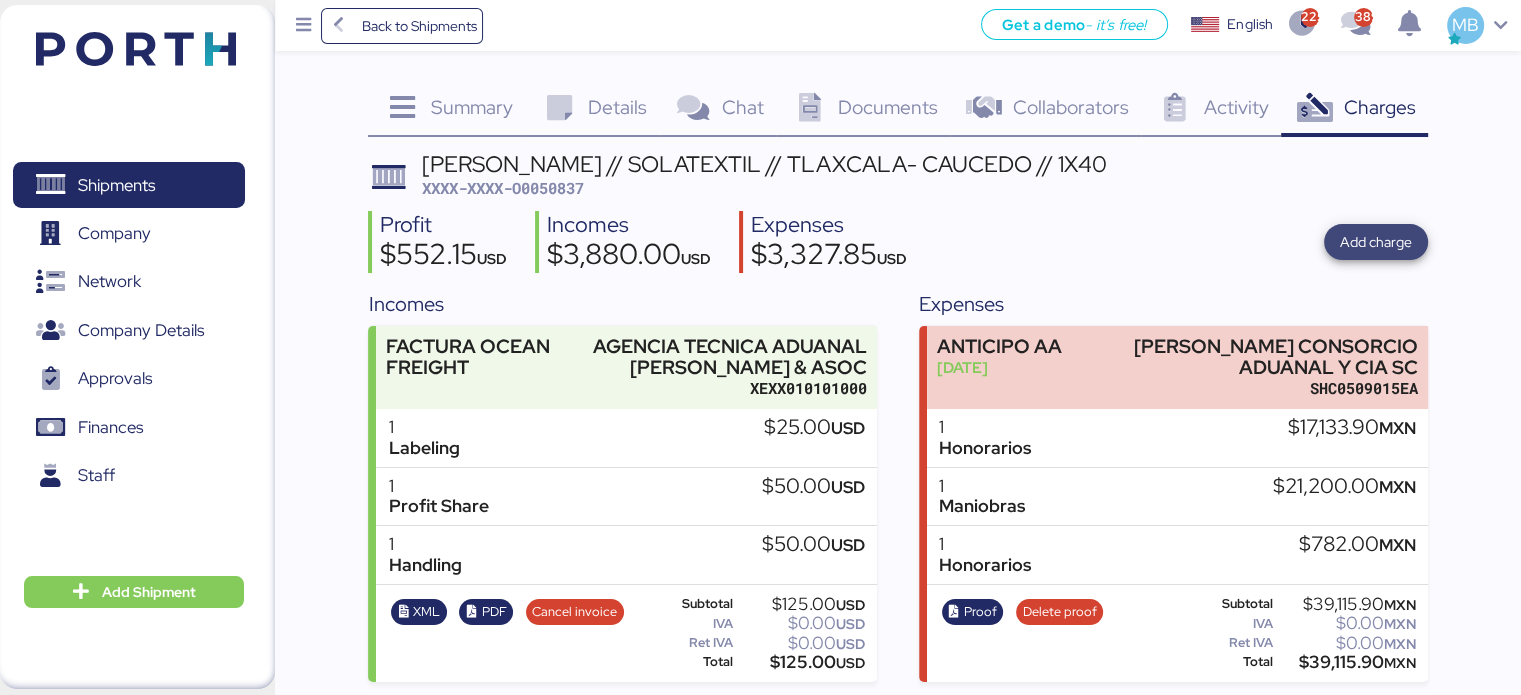 click on "Add charge" at bounding box center (1376, 242) 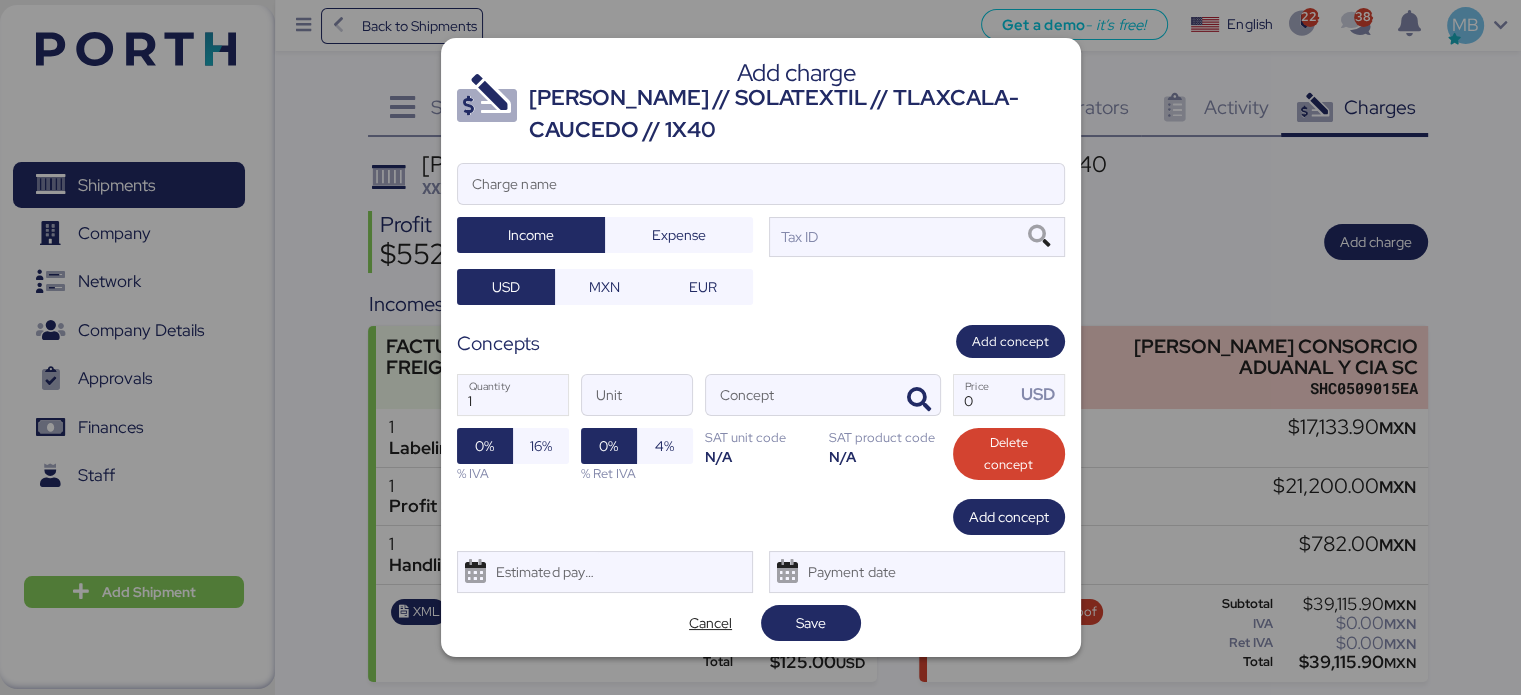 click at bounding box center [760, 347] 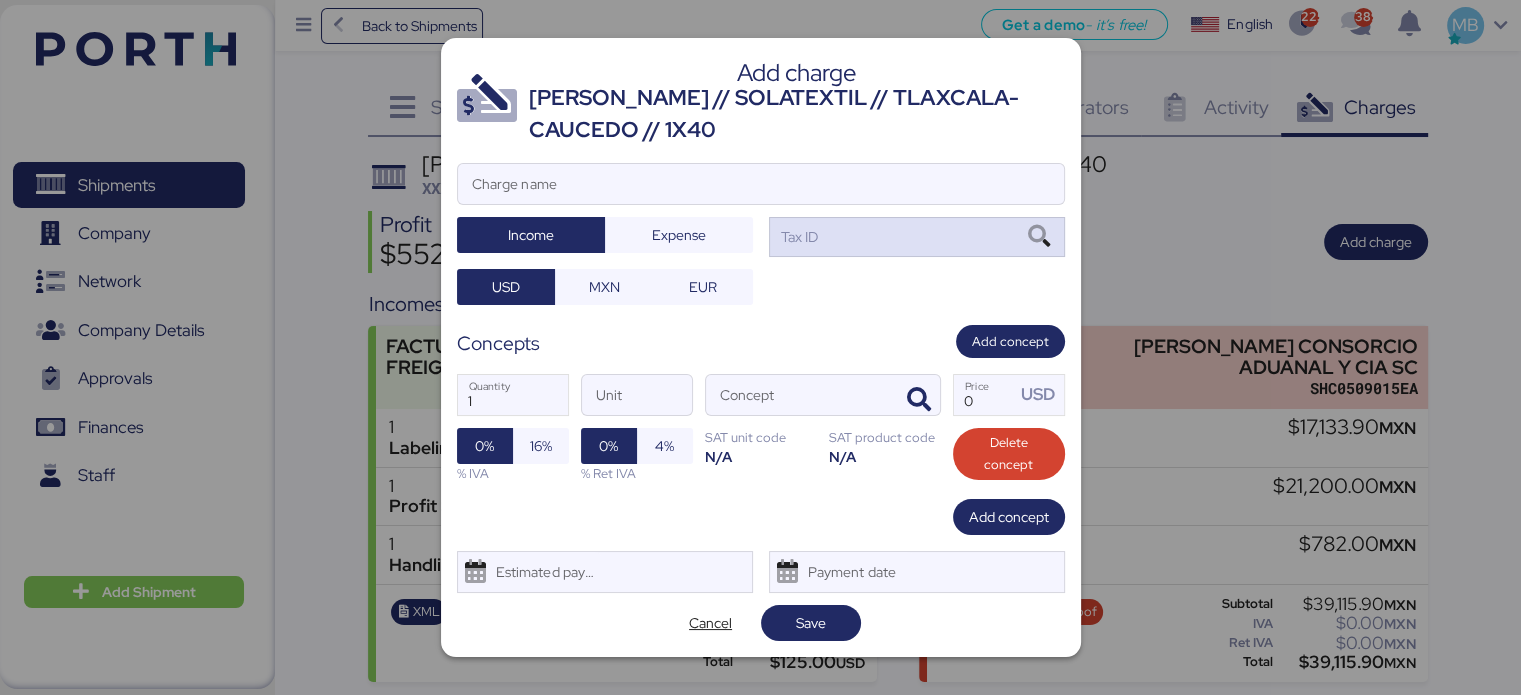 click on "Tax ID" at bounding box center [917, 237] 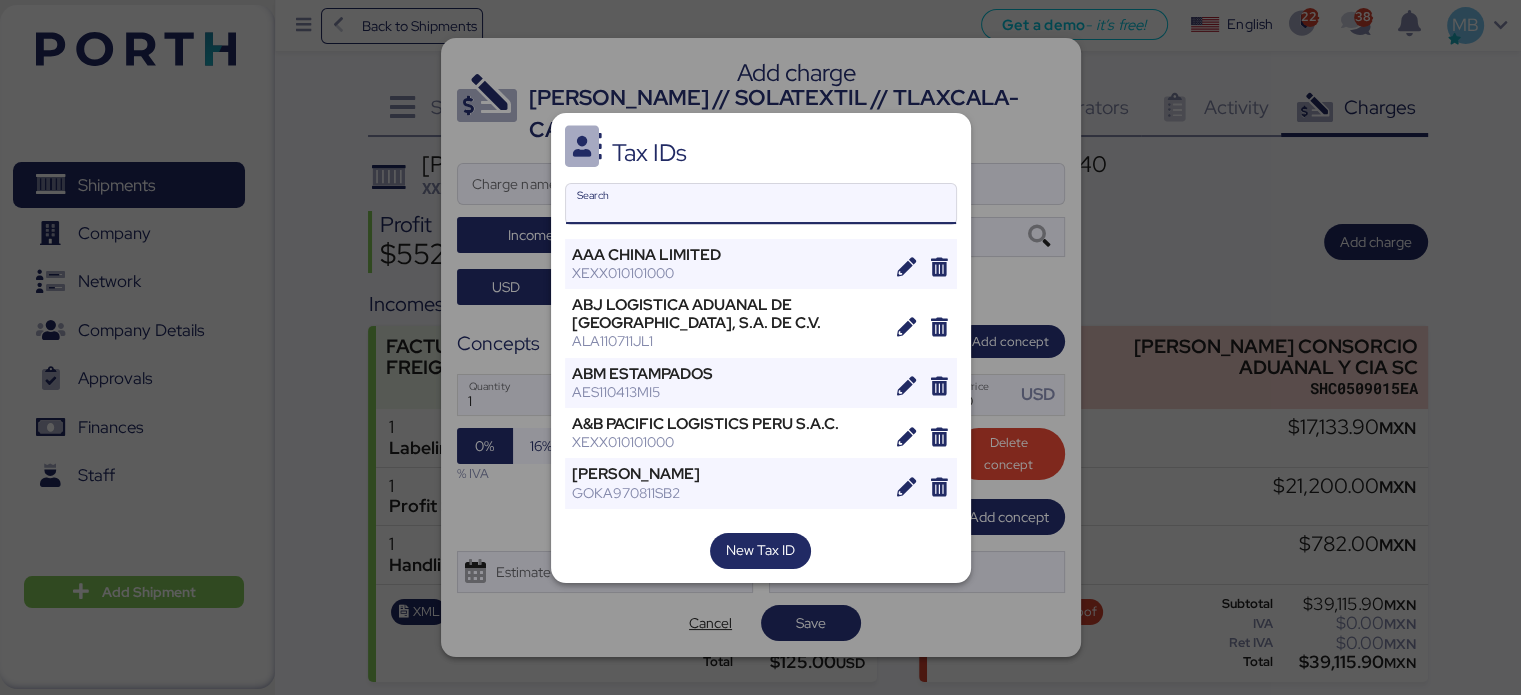 click on "Search" at bounding box center (761, 204) 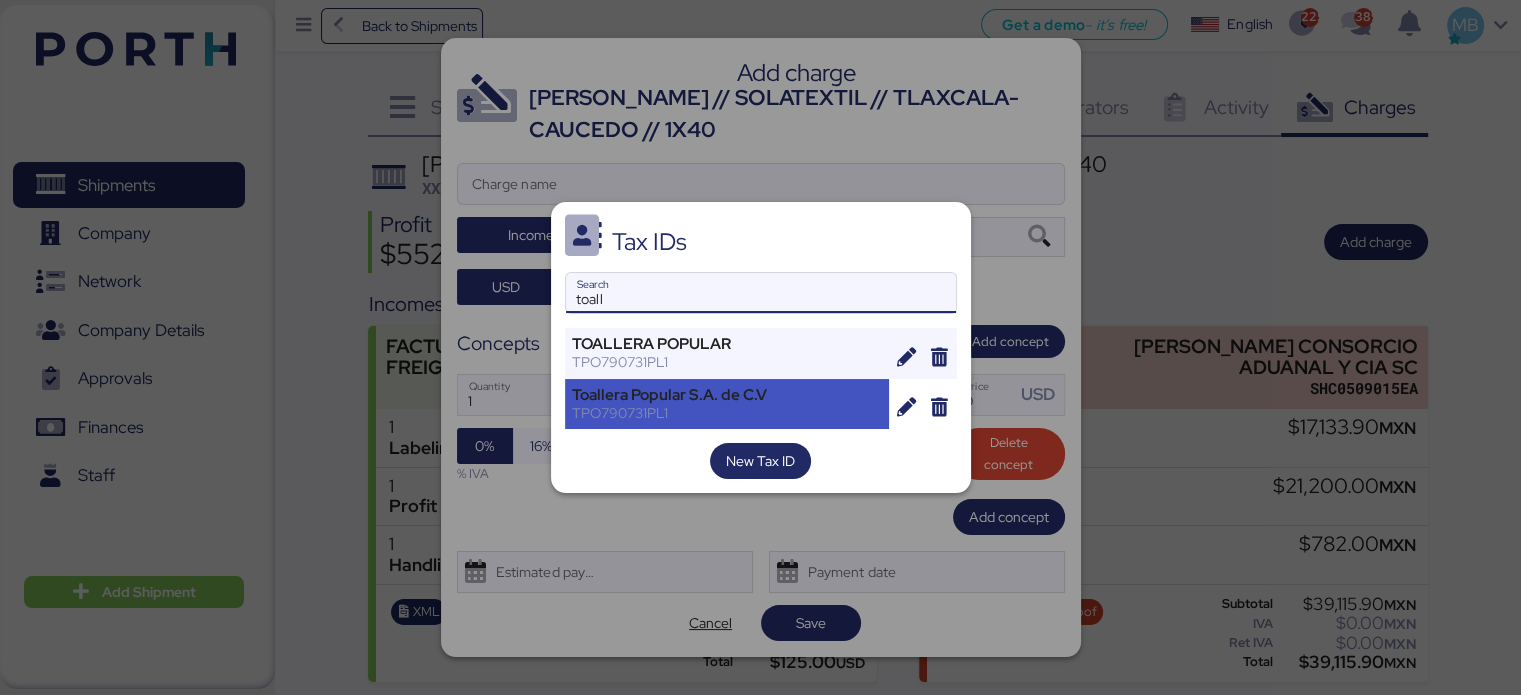 type on "toall" 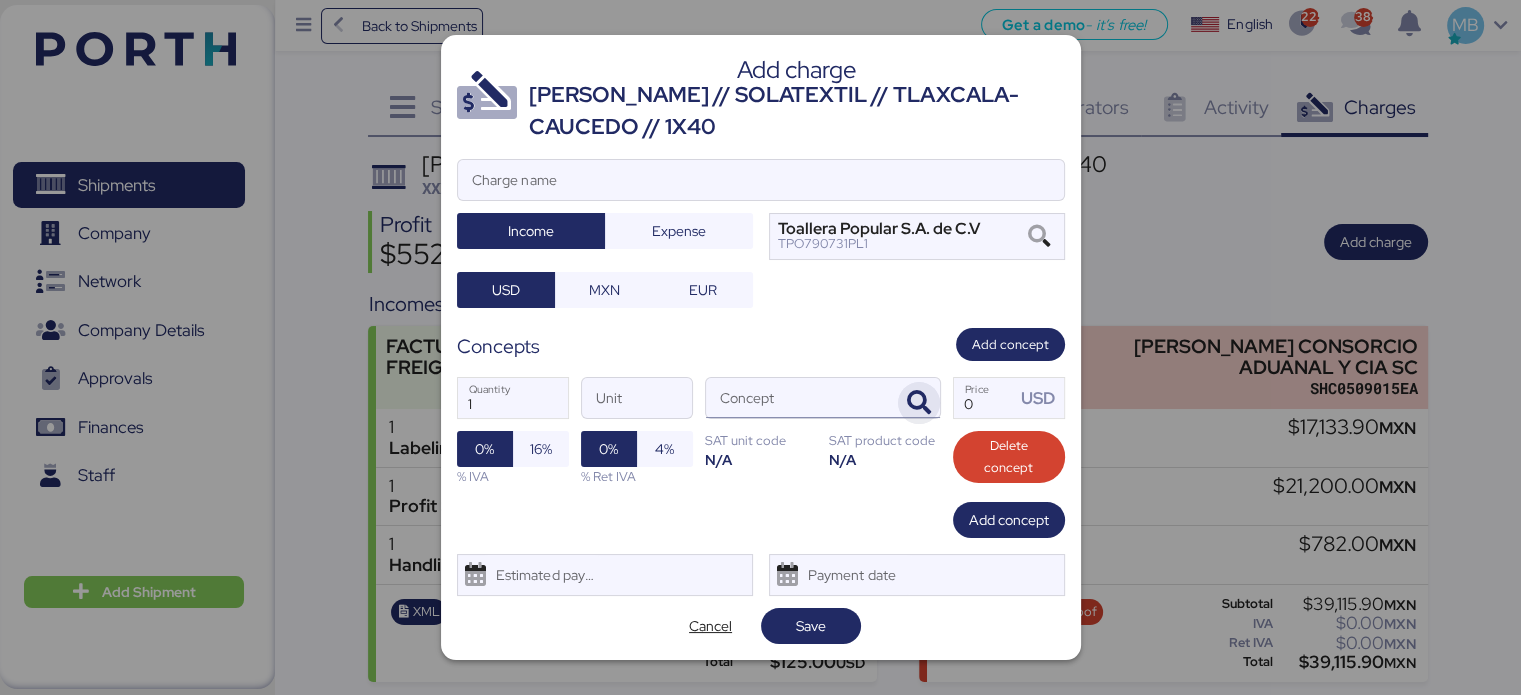 click at bounding box center (919, 403) 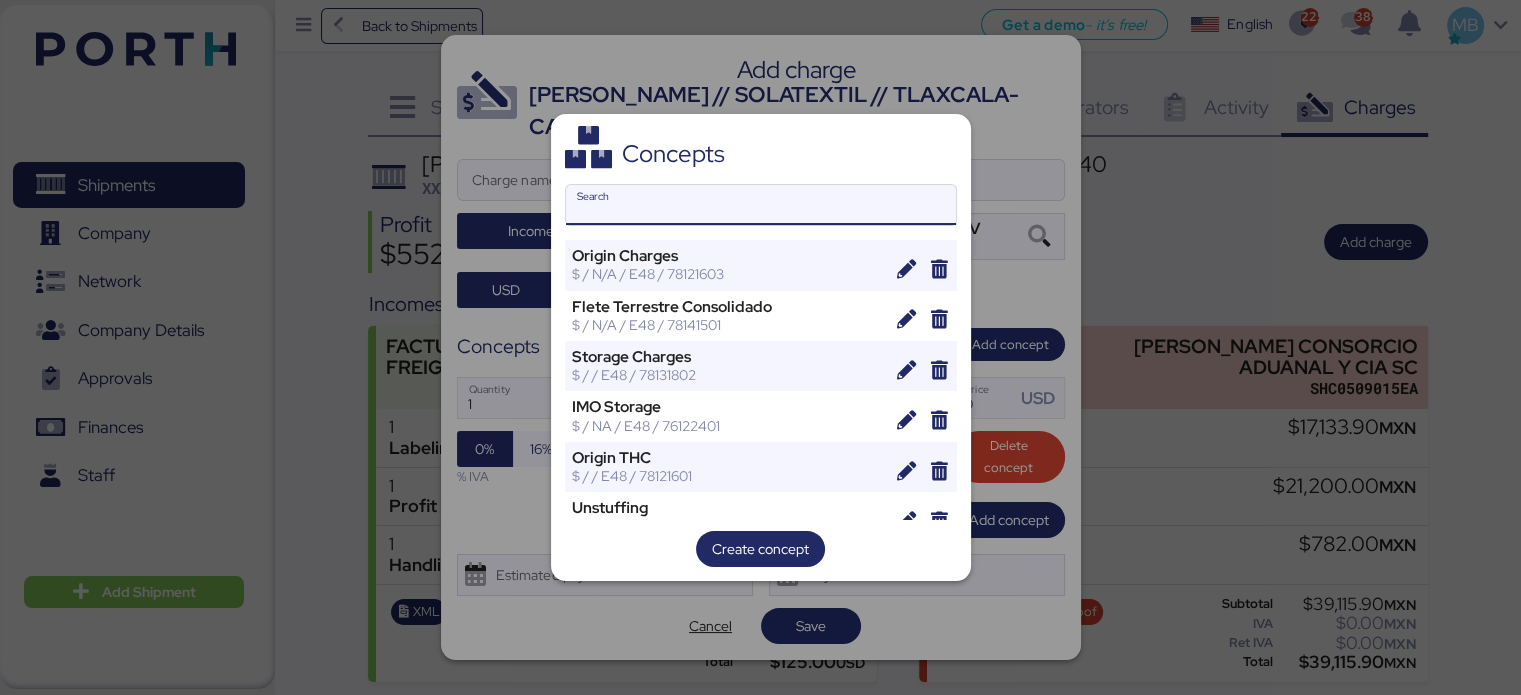 click on "Search" at bounding box center (761, 205) 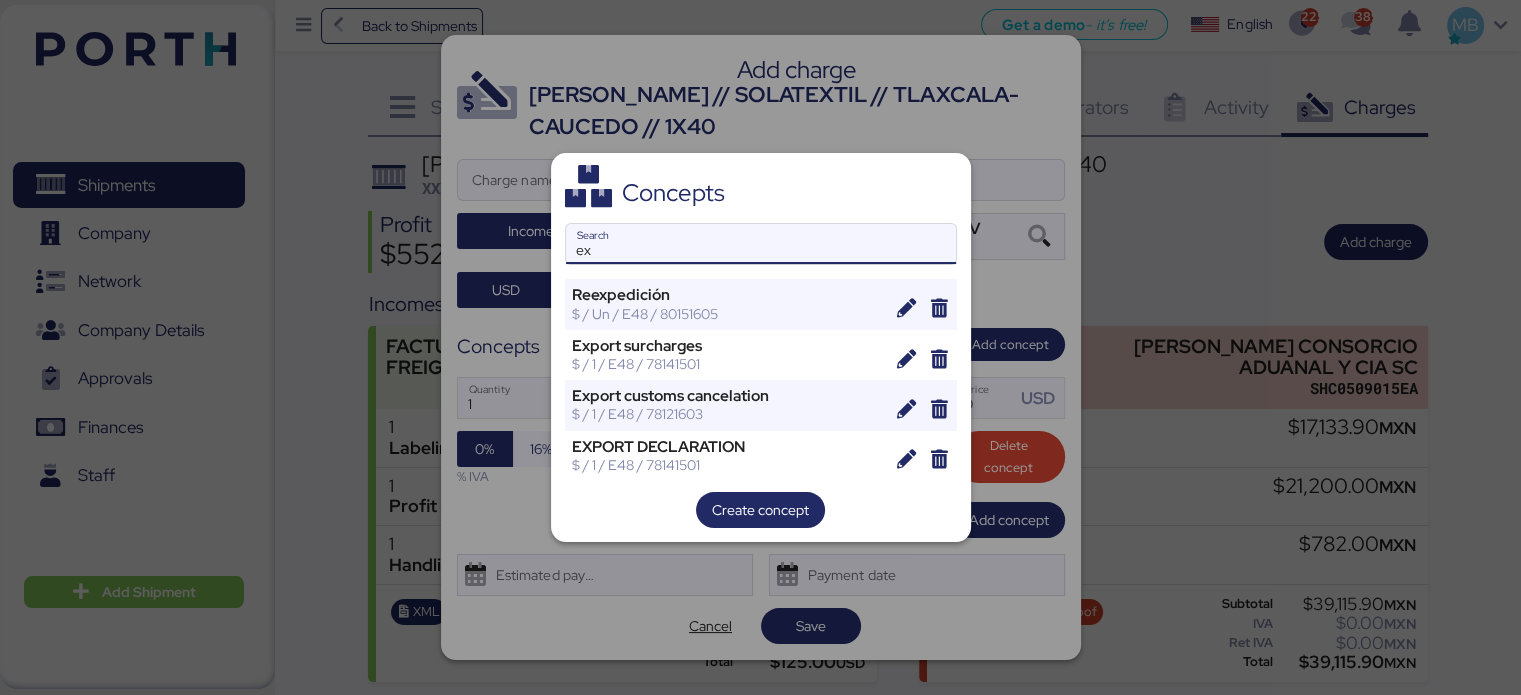 type on "e" 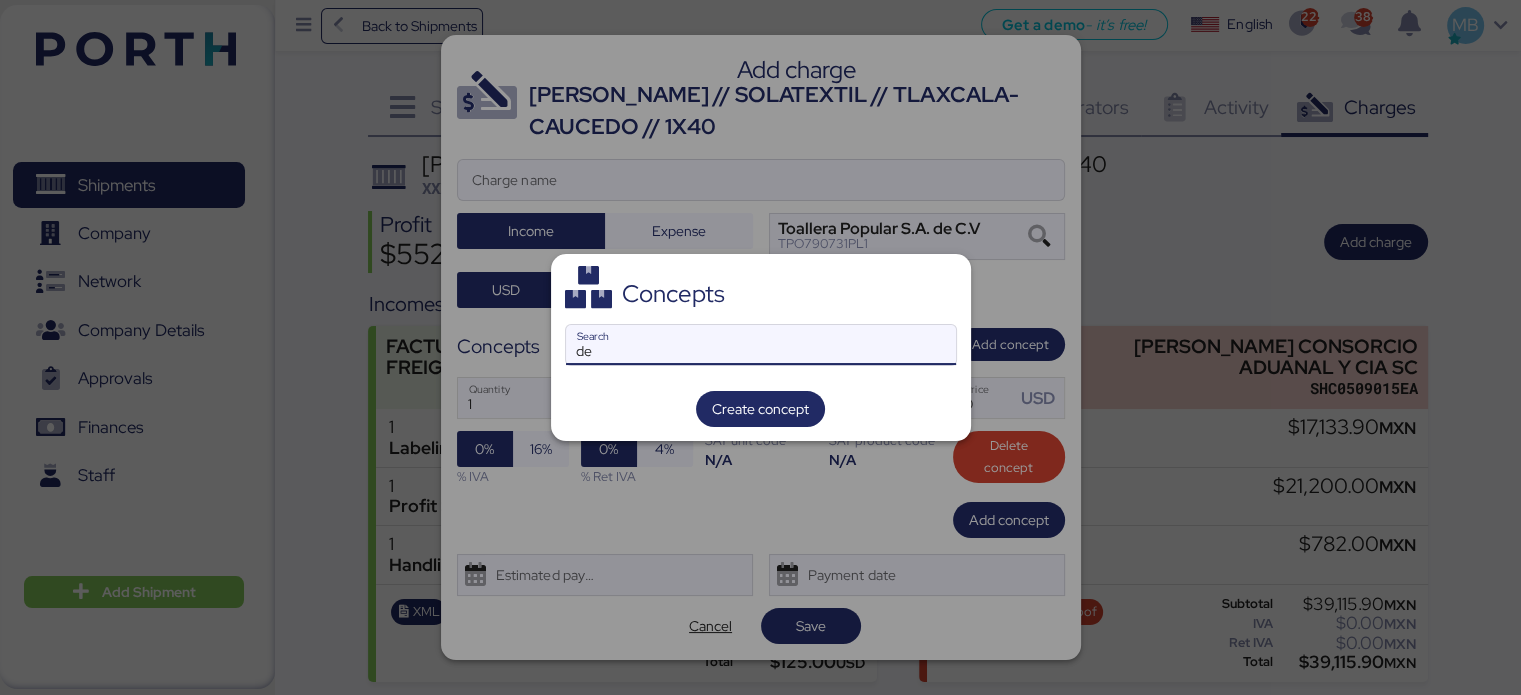 type on "d" 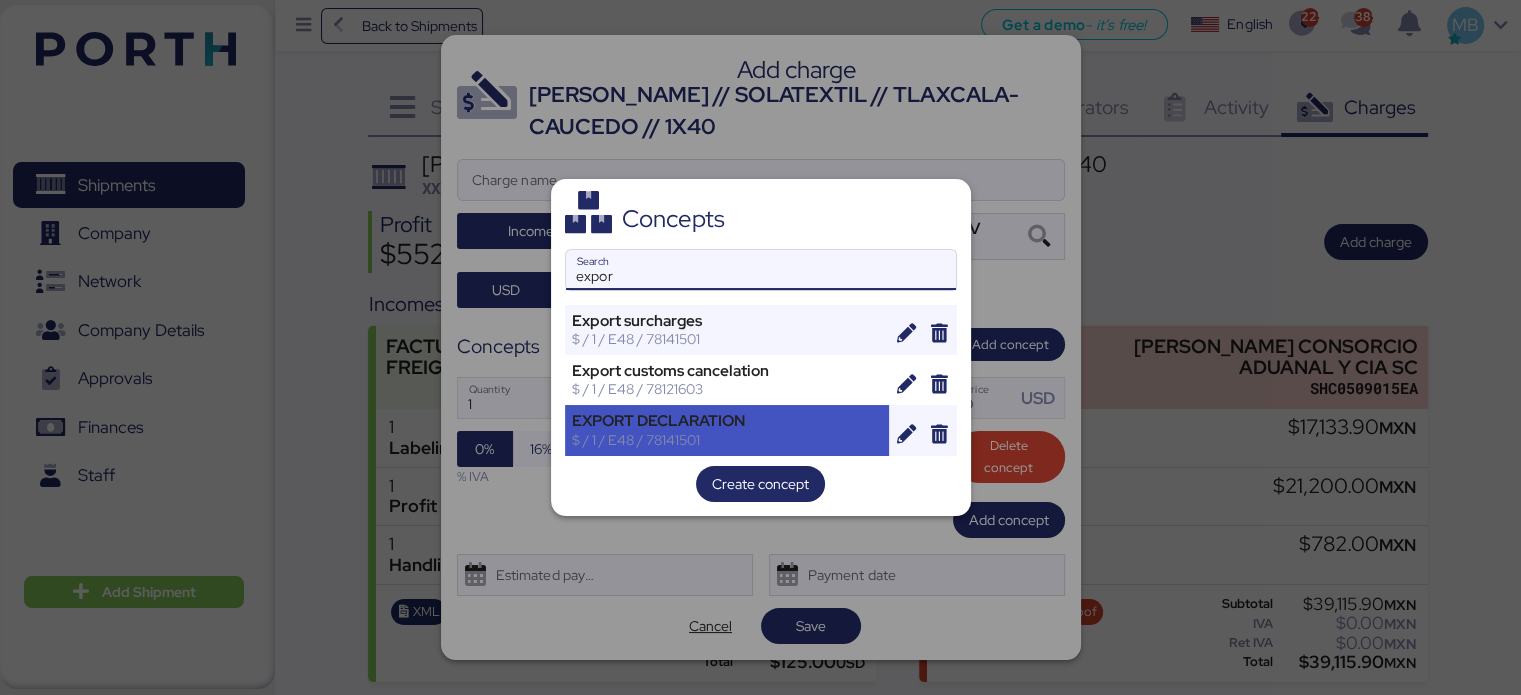 type on "expor" 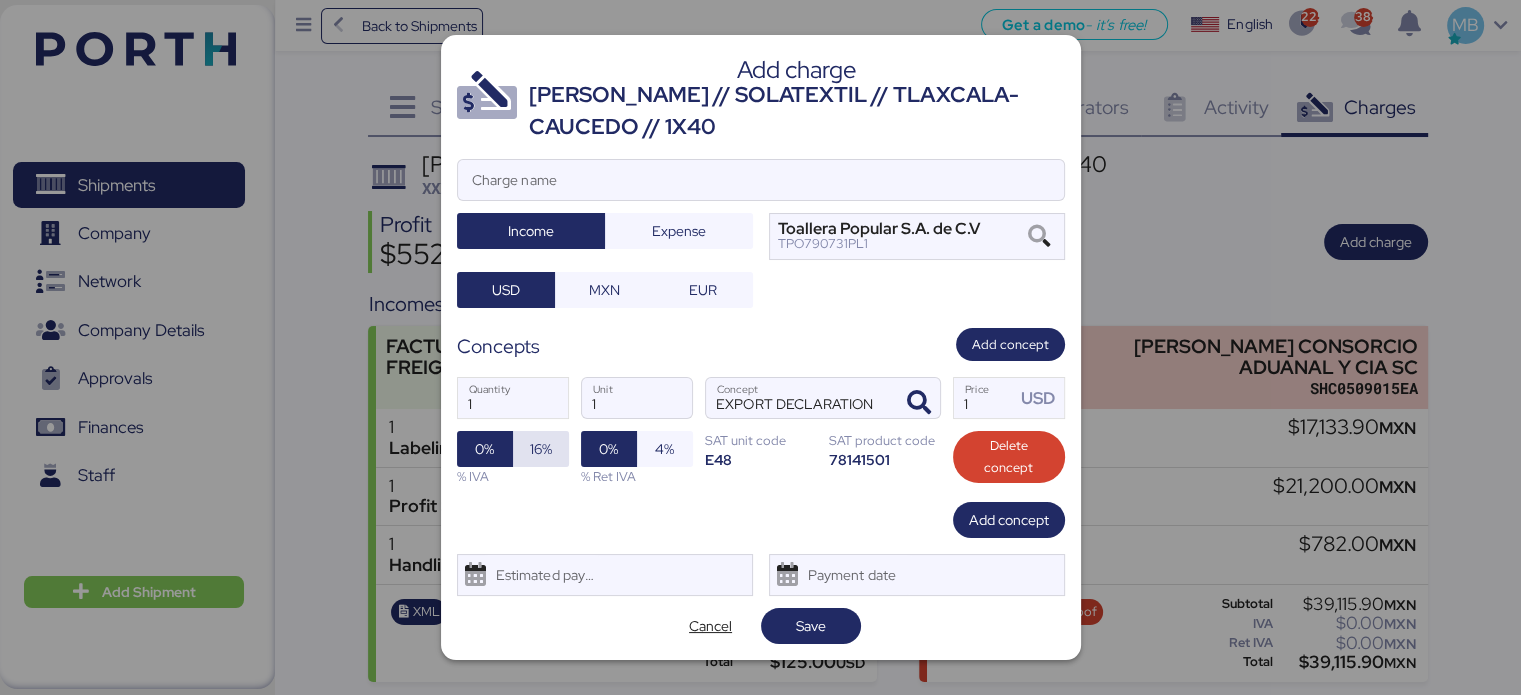 click on "16%" at bounding box center [541, 449] 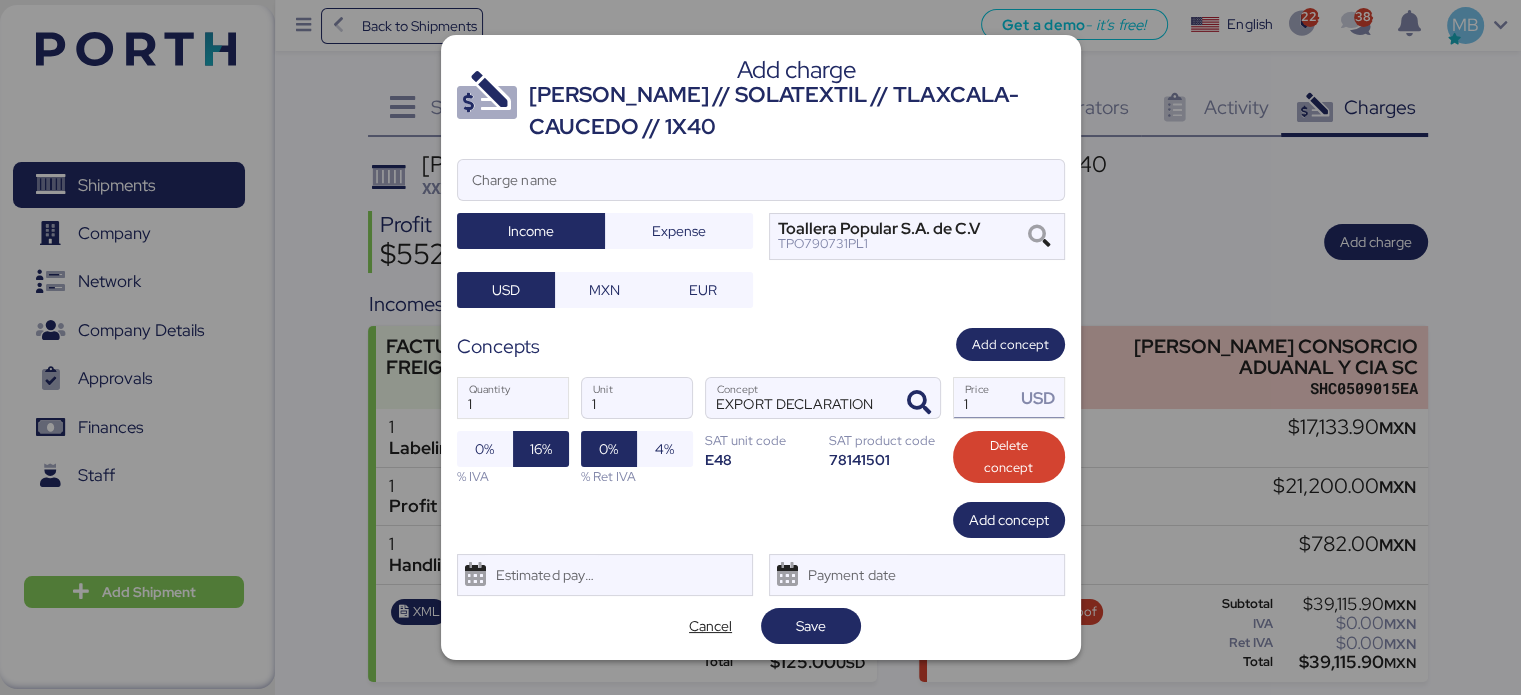 click on "1" at bounding box center (985, 398) 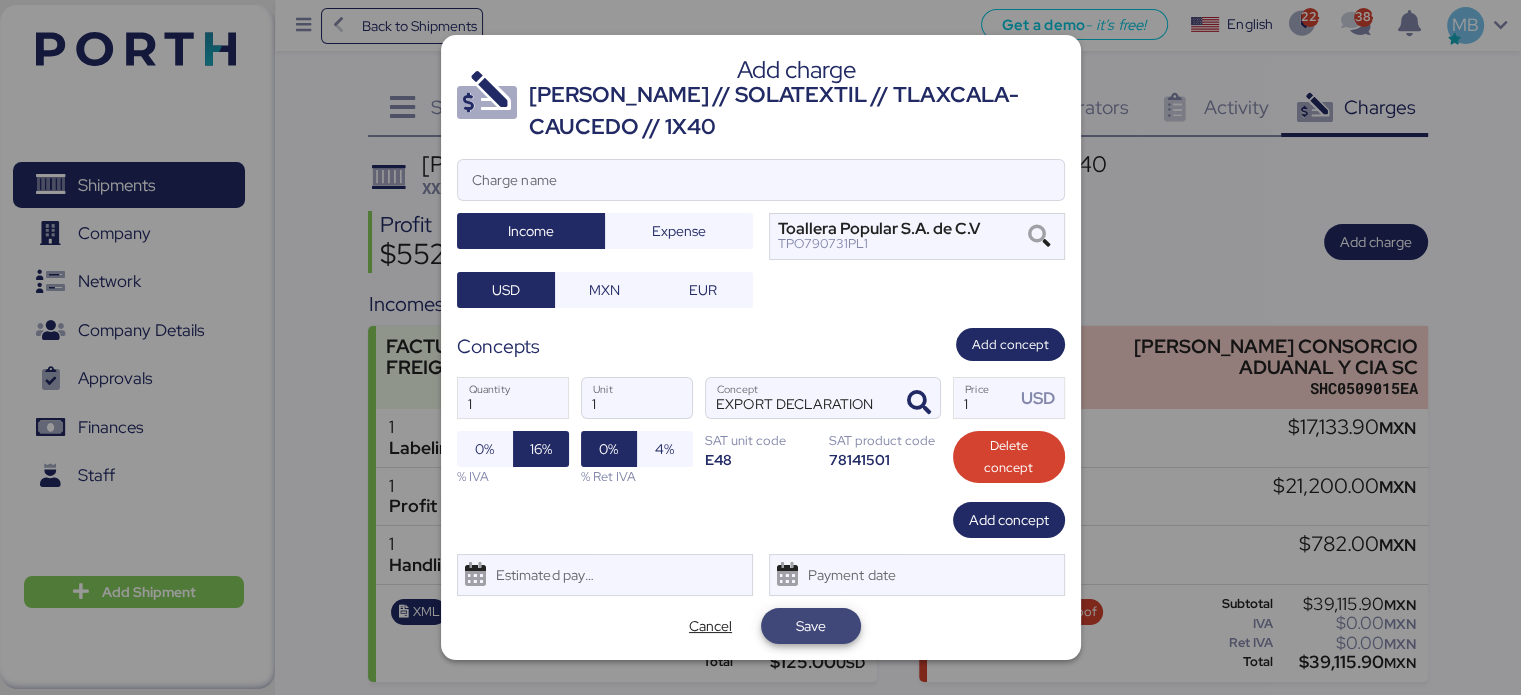 click on "Save" at bounding box center [811, 626] 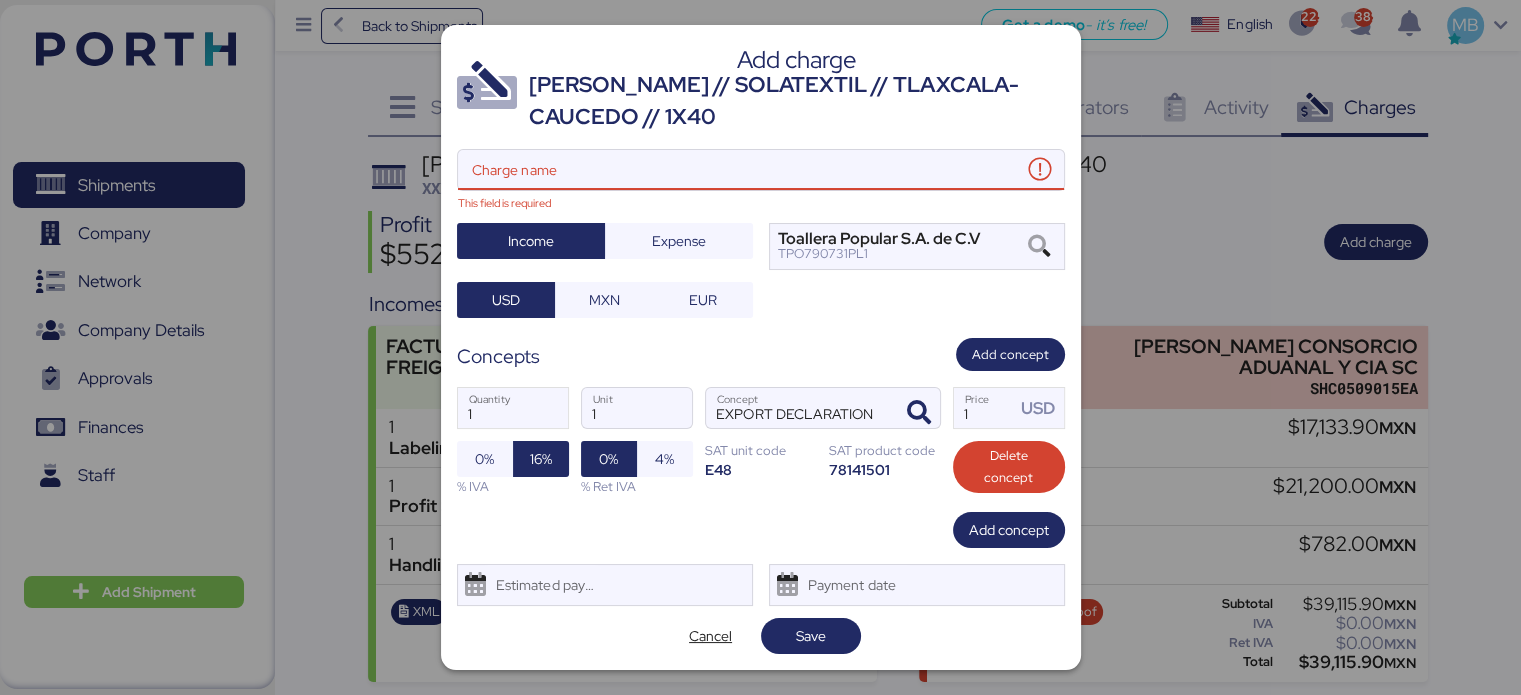 click on "Charge name   This field is required" at bounding box center (740, 170) 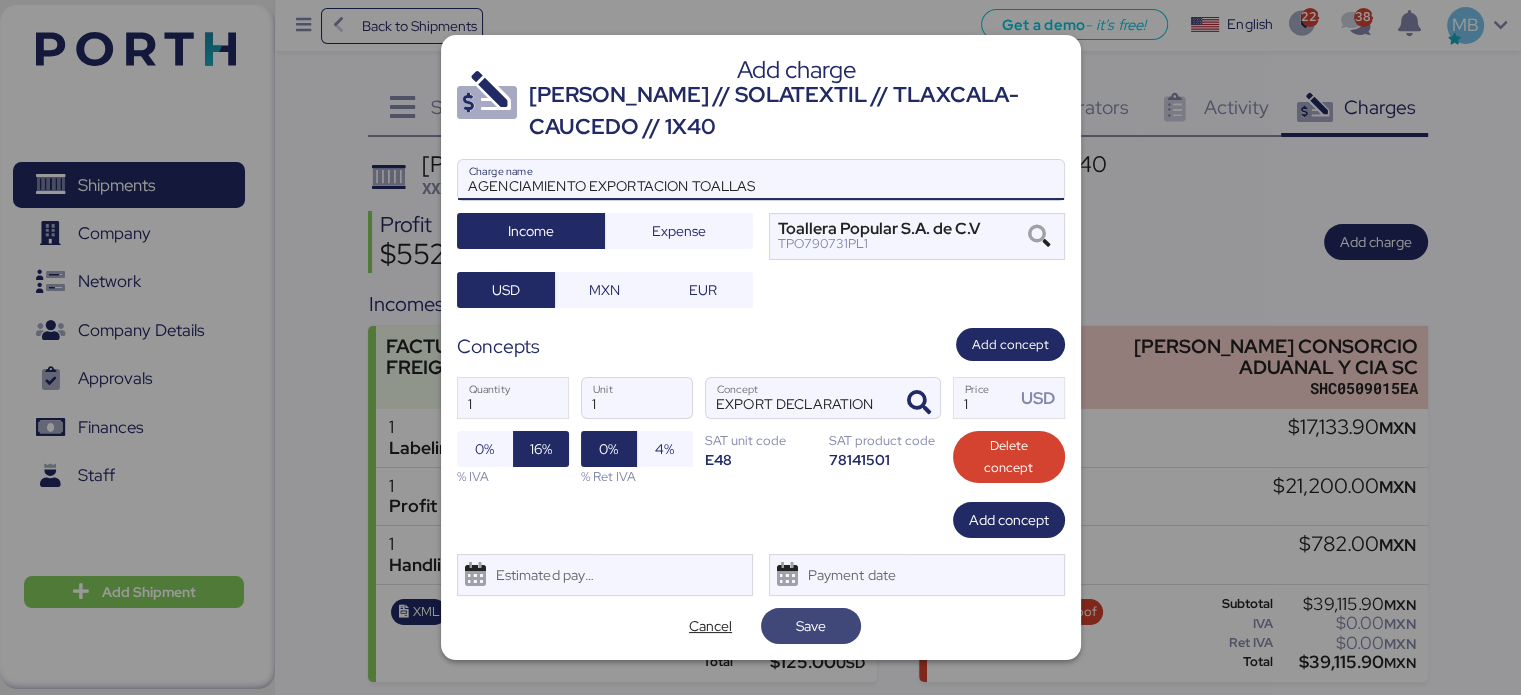 type on "AGENCIAMIENTO EXPORTACION TOALLAS" 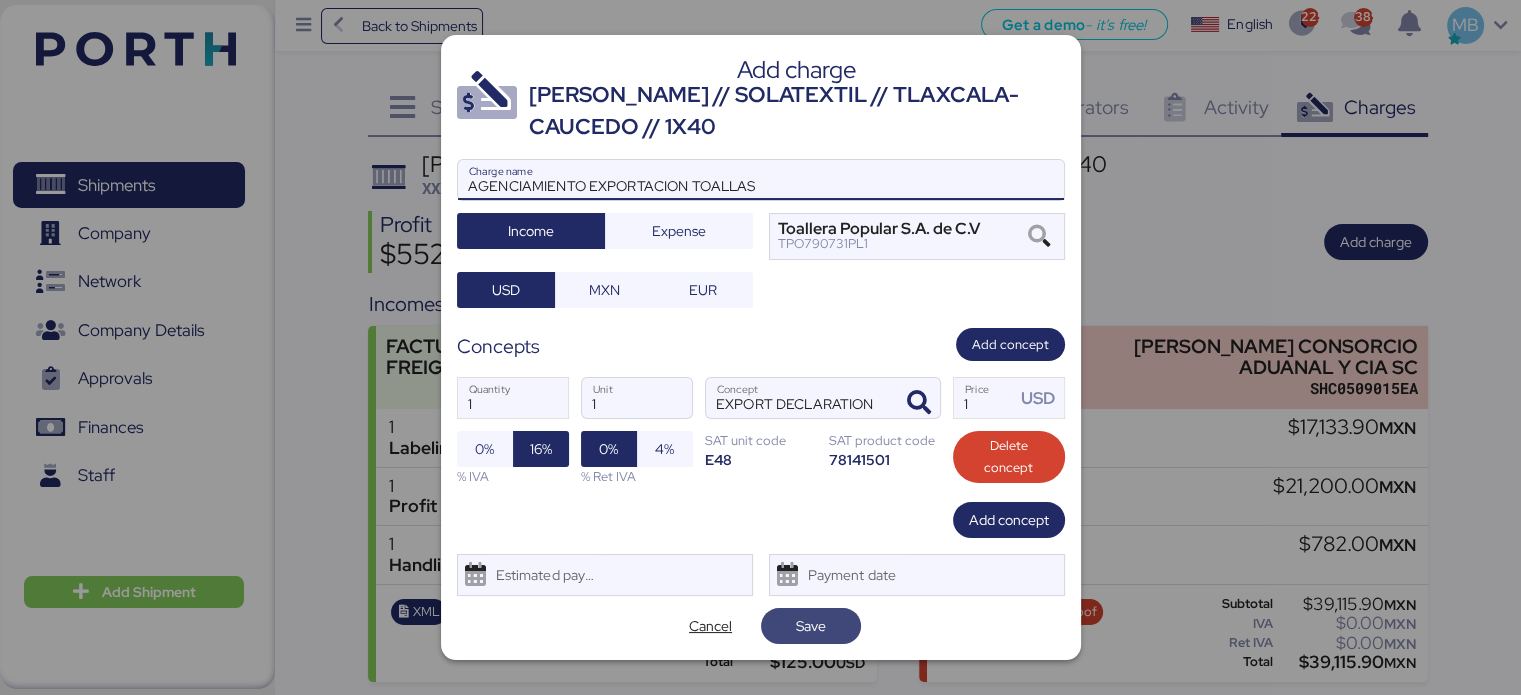 click on "Save" at bounding box center (811, 626) 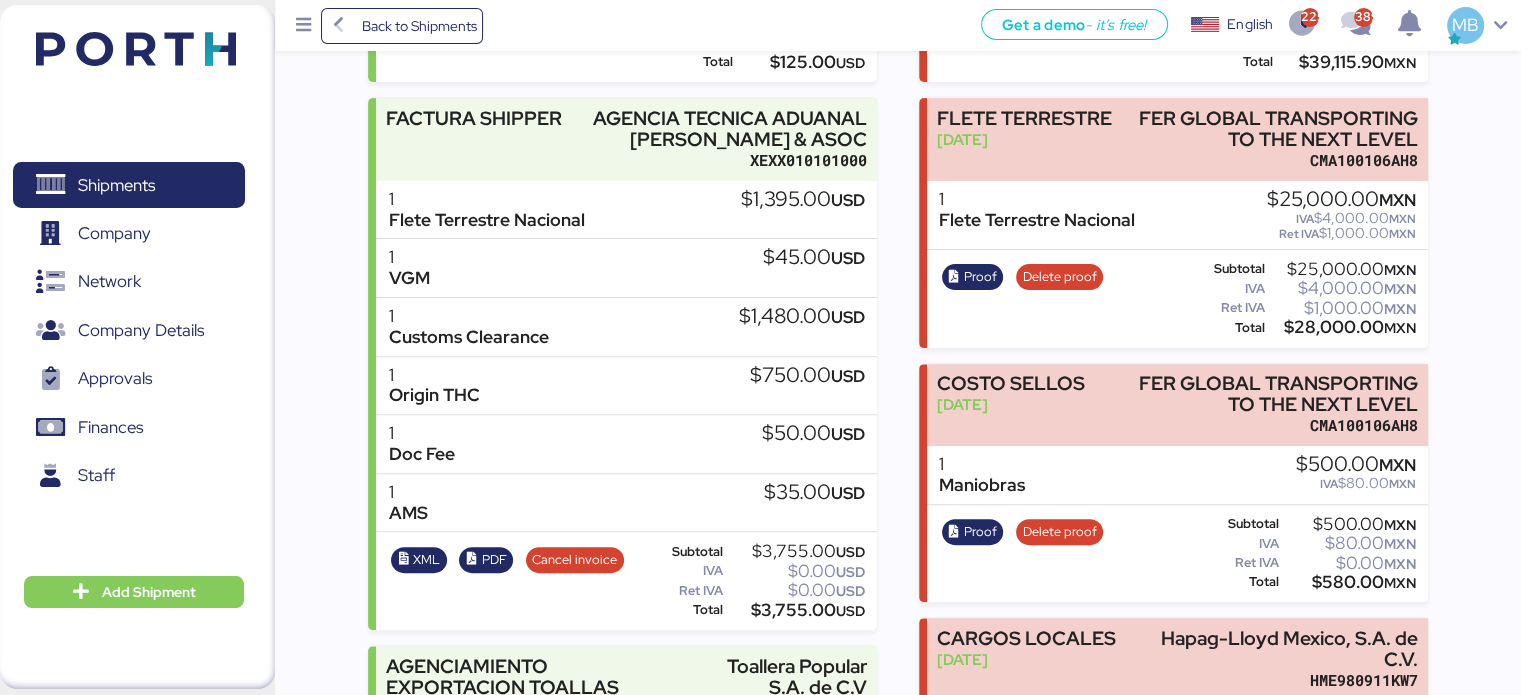 scroll, scrollTop: 801, scrollLeft: 0, axis: vertical 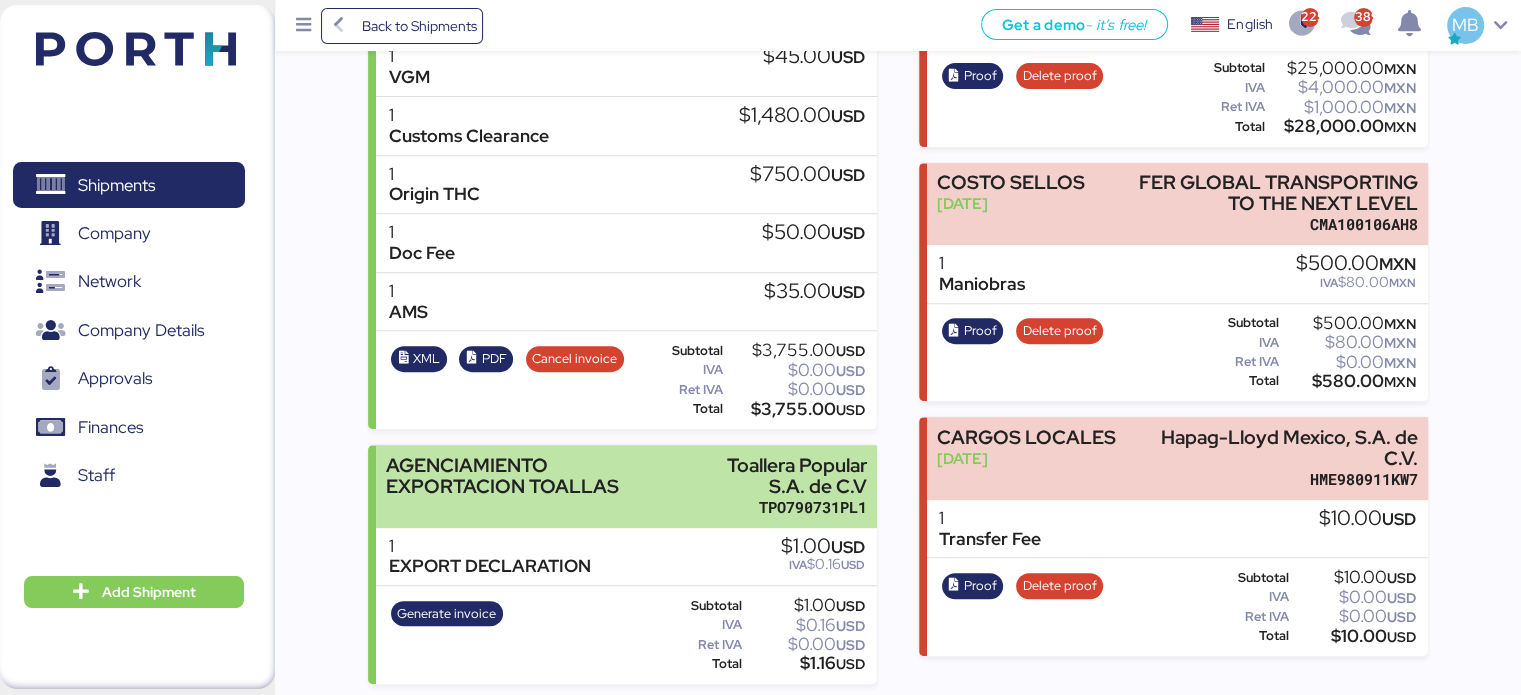 click on "AGENCIAMIENTO EXPORTACION TOALLAS" at bounding box center [533, 486] 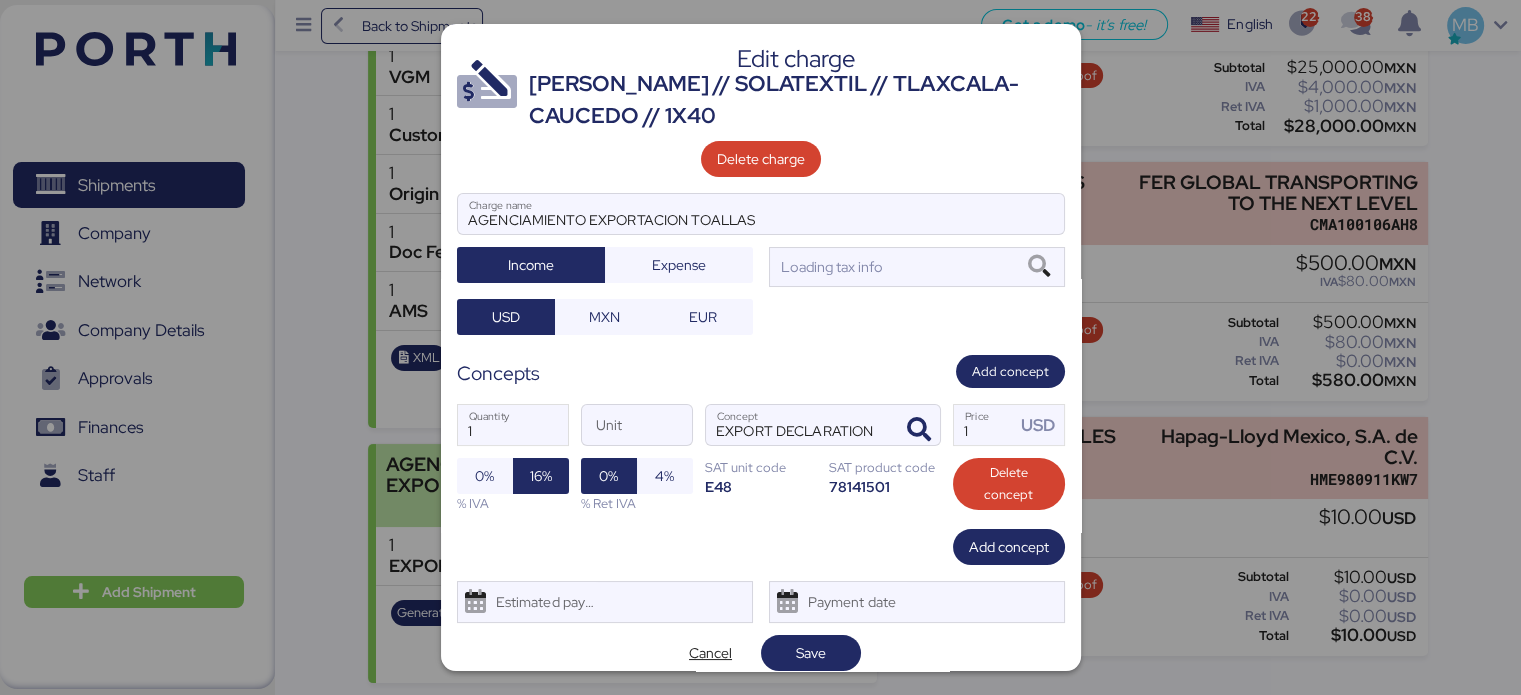 scroll, scrollTop: 0, scrollLeft: 0, axis: both 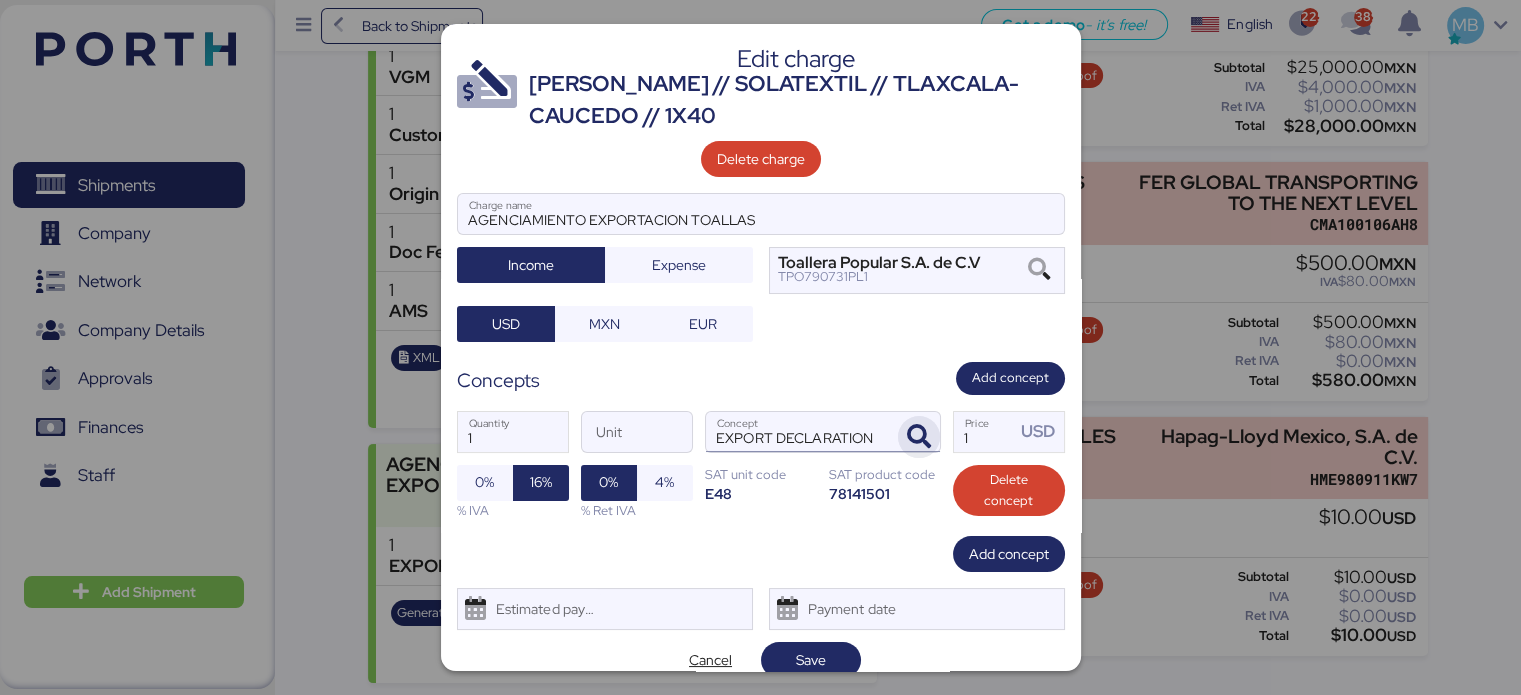click at bounding box center (919, 437) 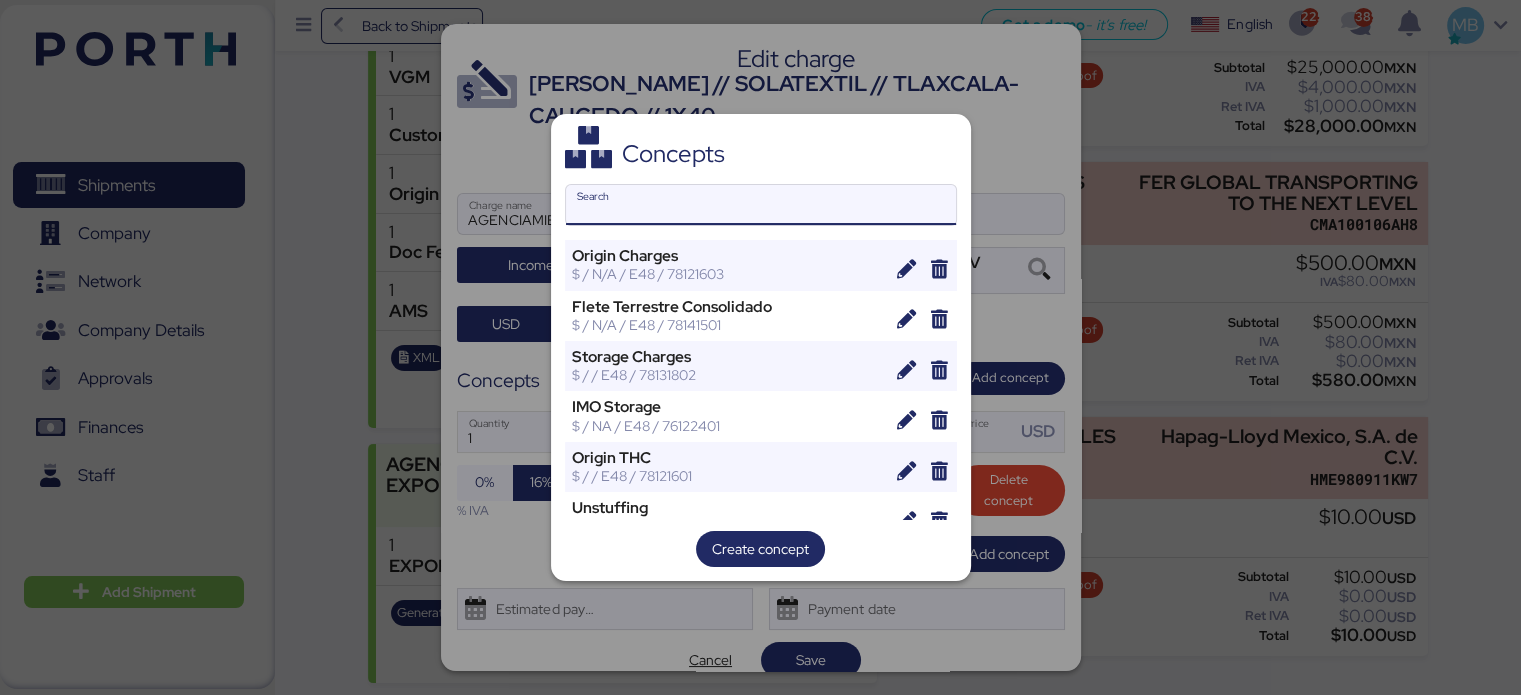 click on "Search" at bounding box center (761, 205) 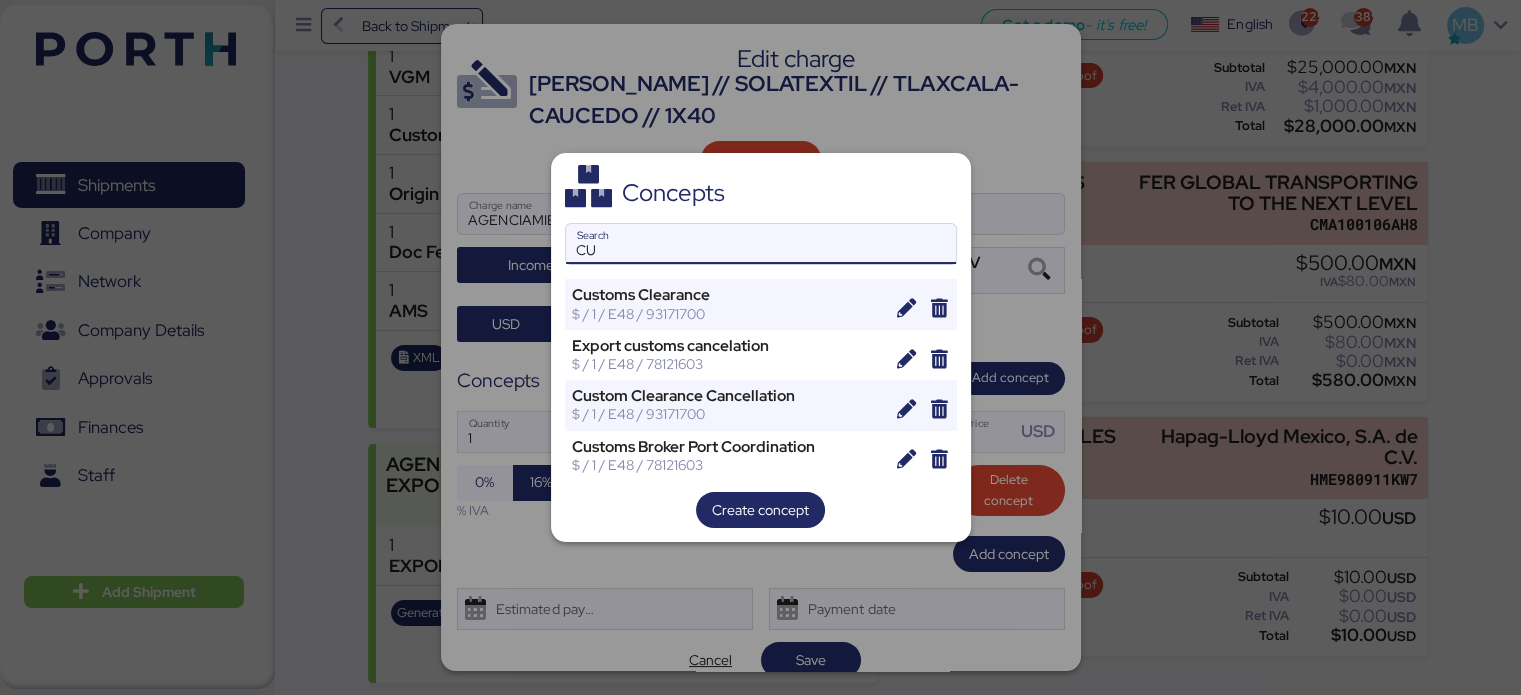 type on "C" 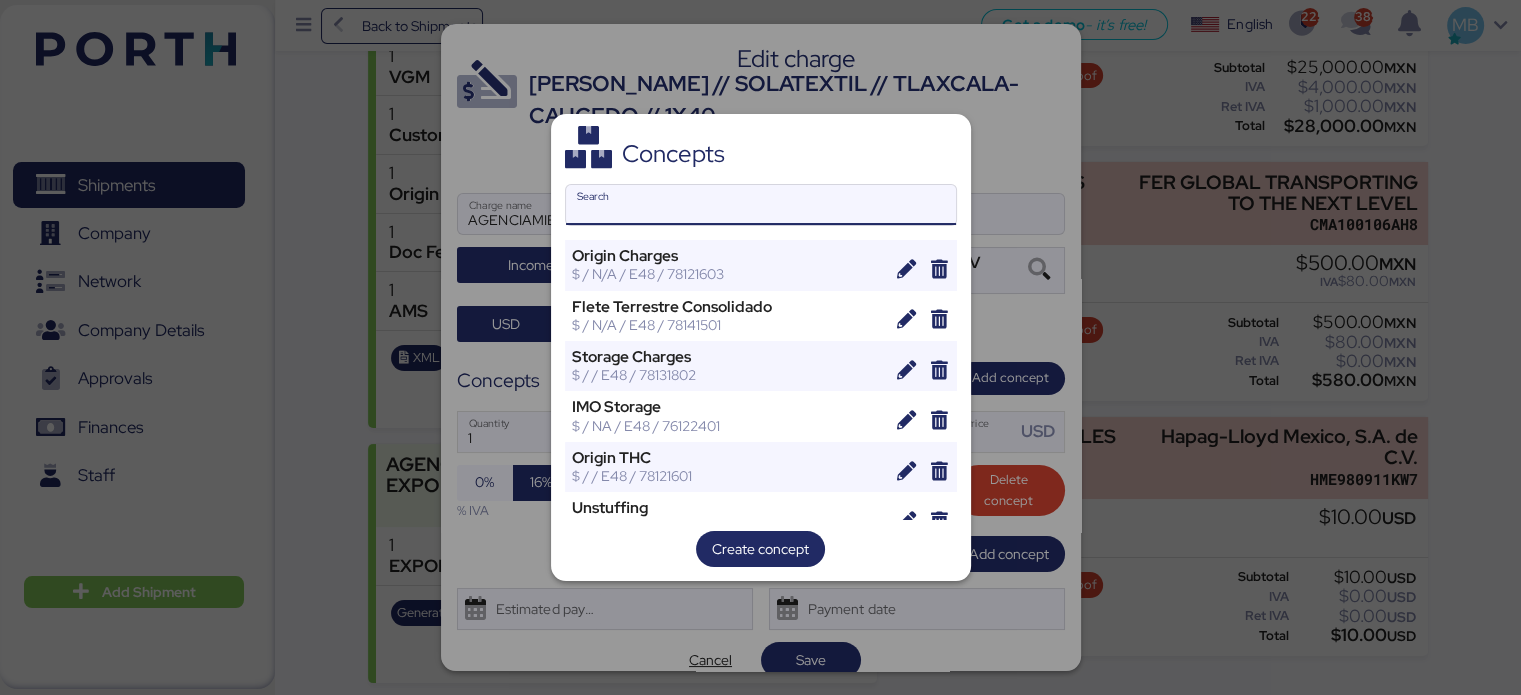 type 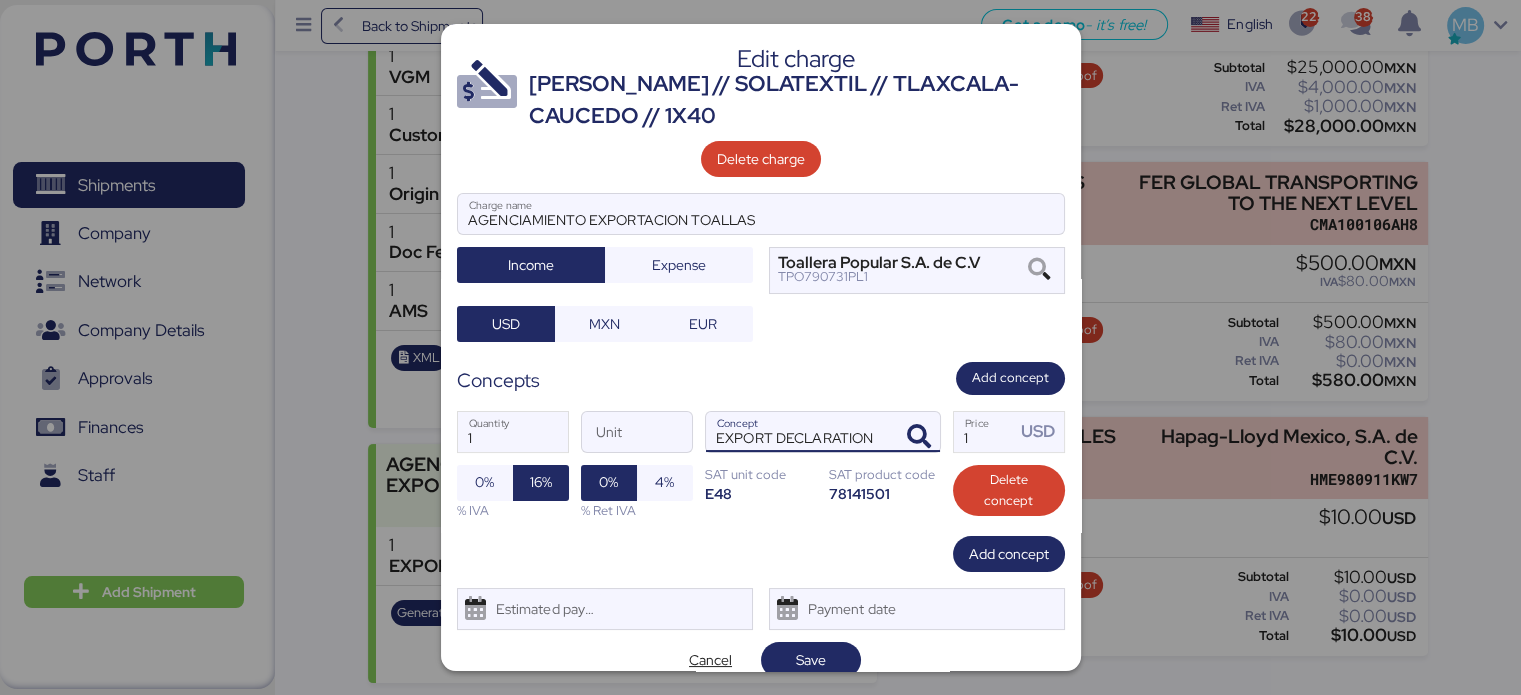 click on "Delete charge" at bounding box center (761, 155) 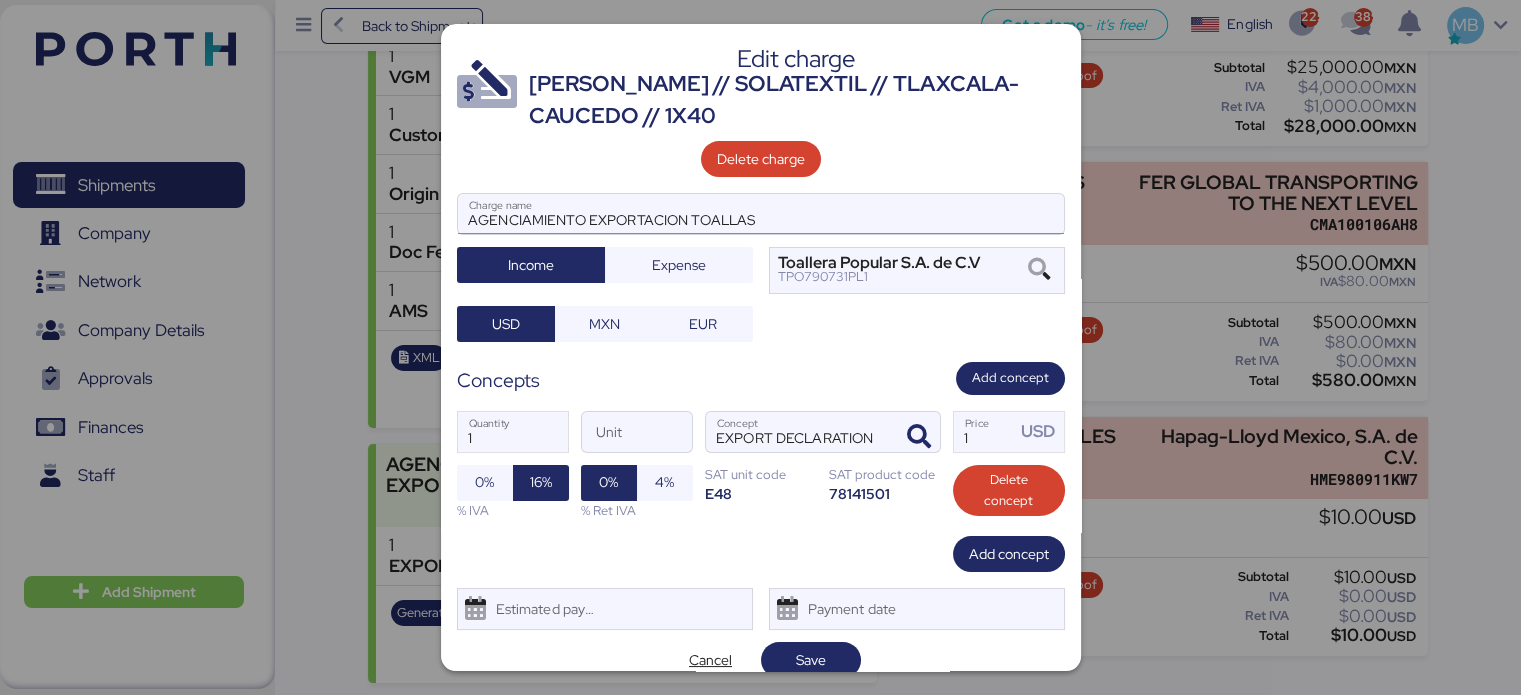 click on "AGENCIAMIENTO EXPORTACION TOALLAS" at bounding box center [761, 214] 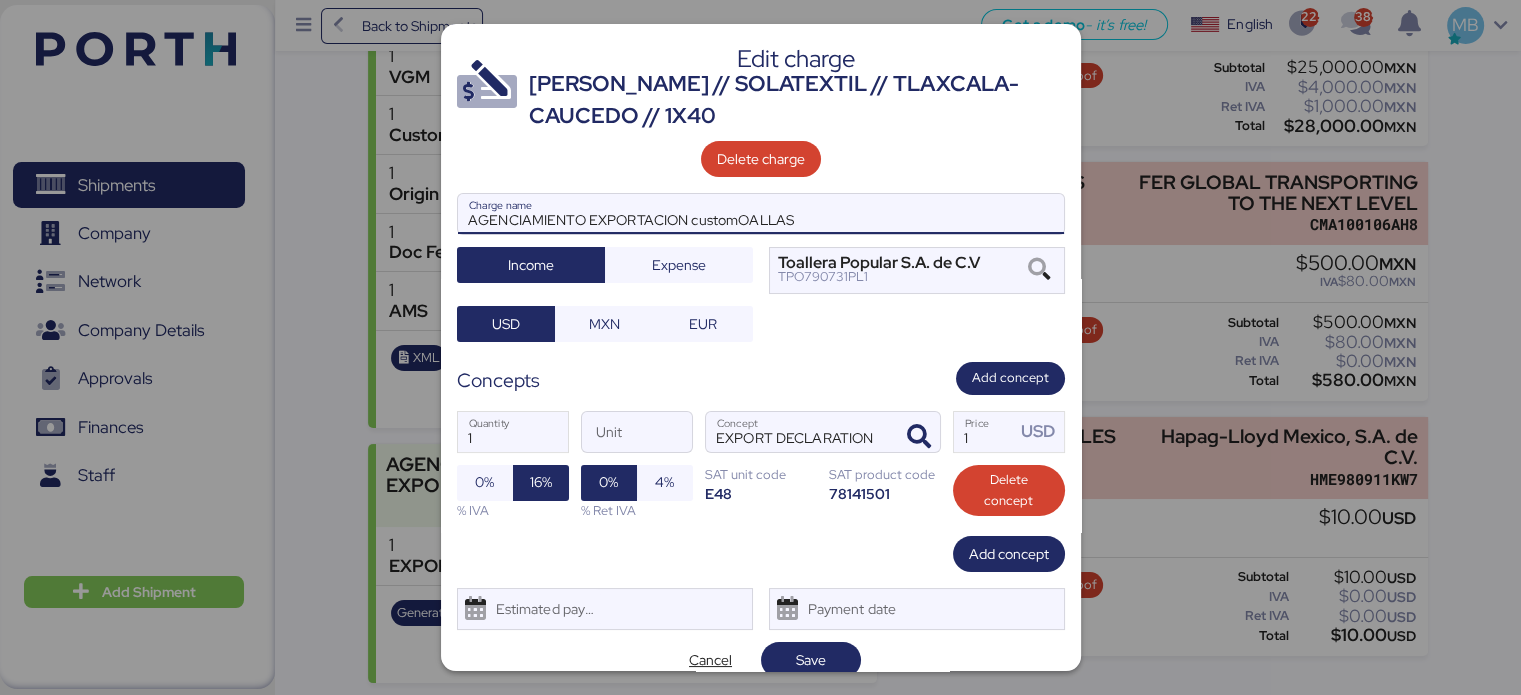 drag, startPoint x: 842, startPoint y: 214, endPoint x: 505, endPoint y: 215, distance: 337.0015 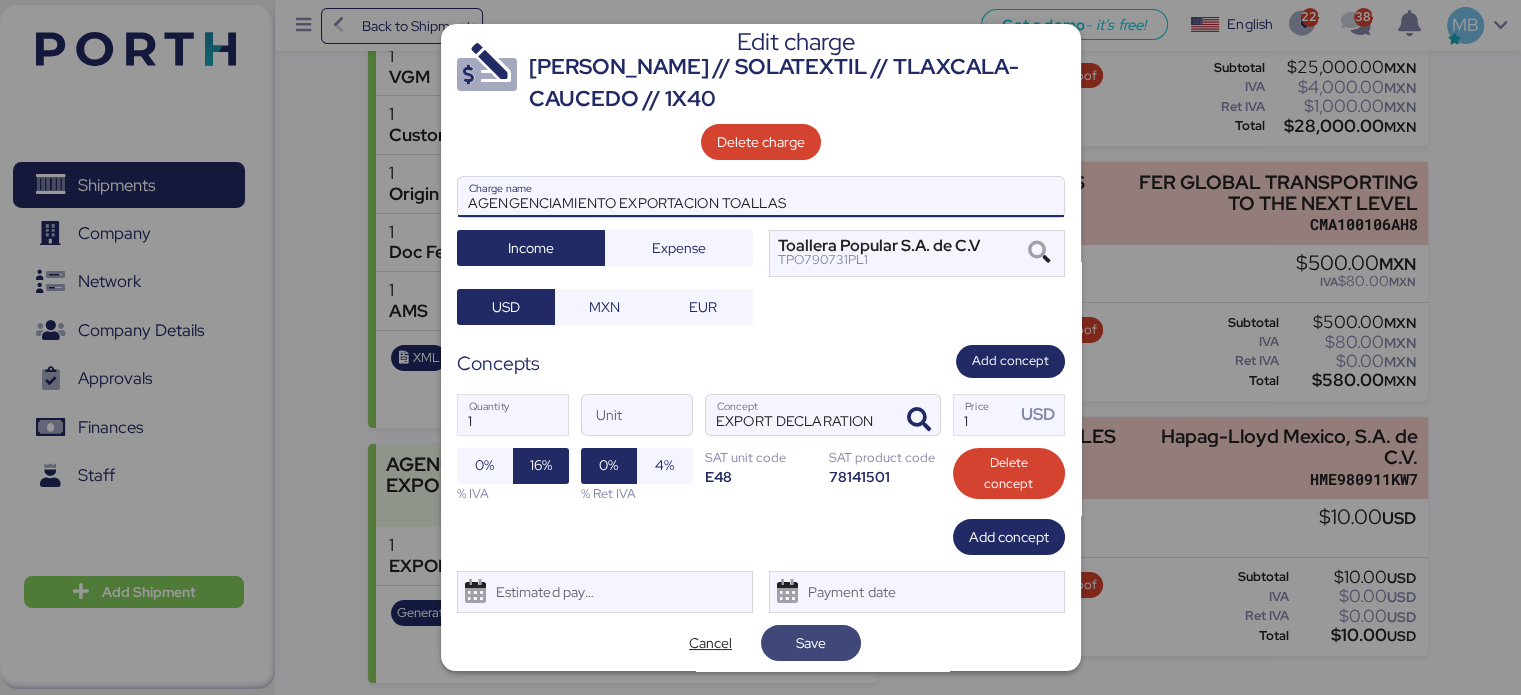 scroll, scrollTop: 20, scrollLeft: 0, axis: vertical 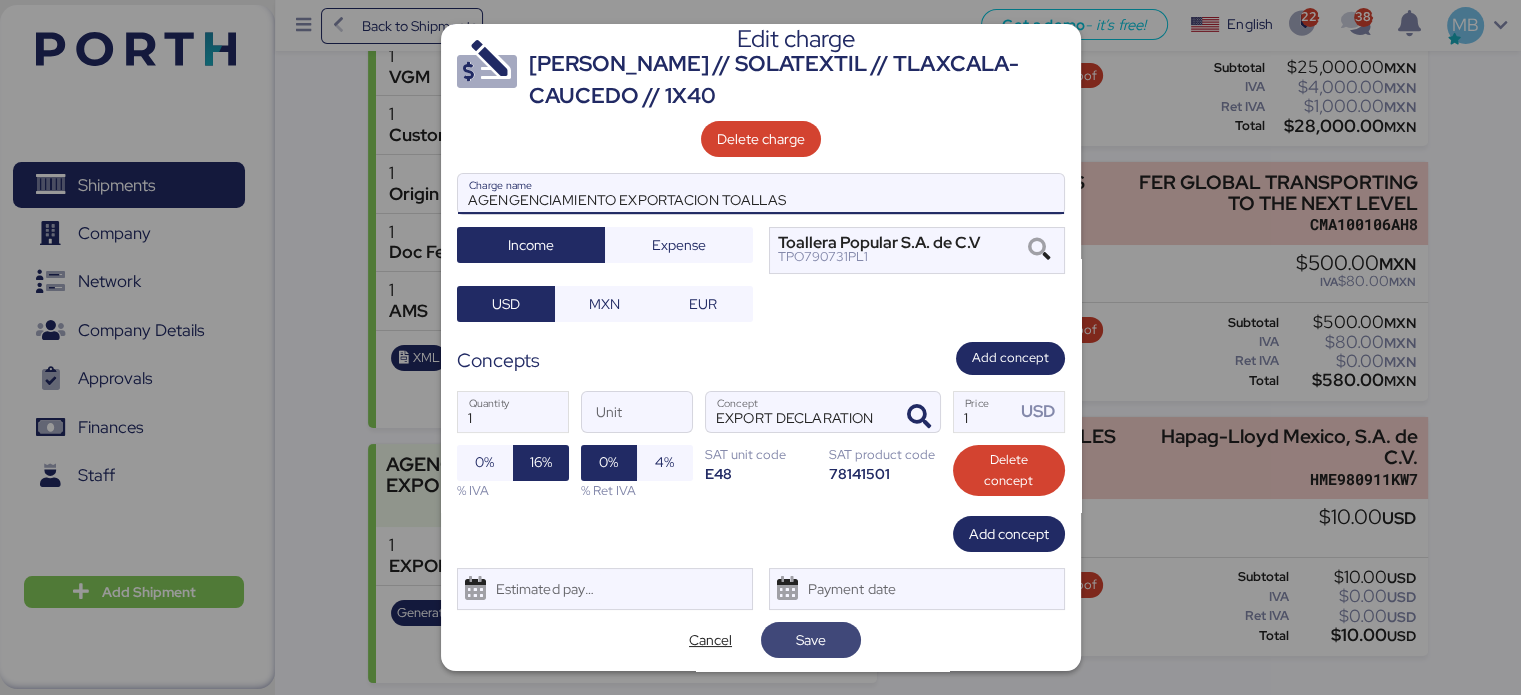 type on "AGENGENCIAMIENTO EXPORTACION TOALLAS" 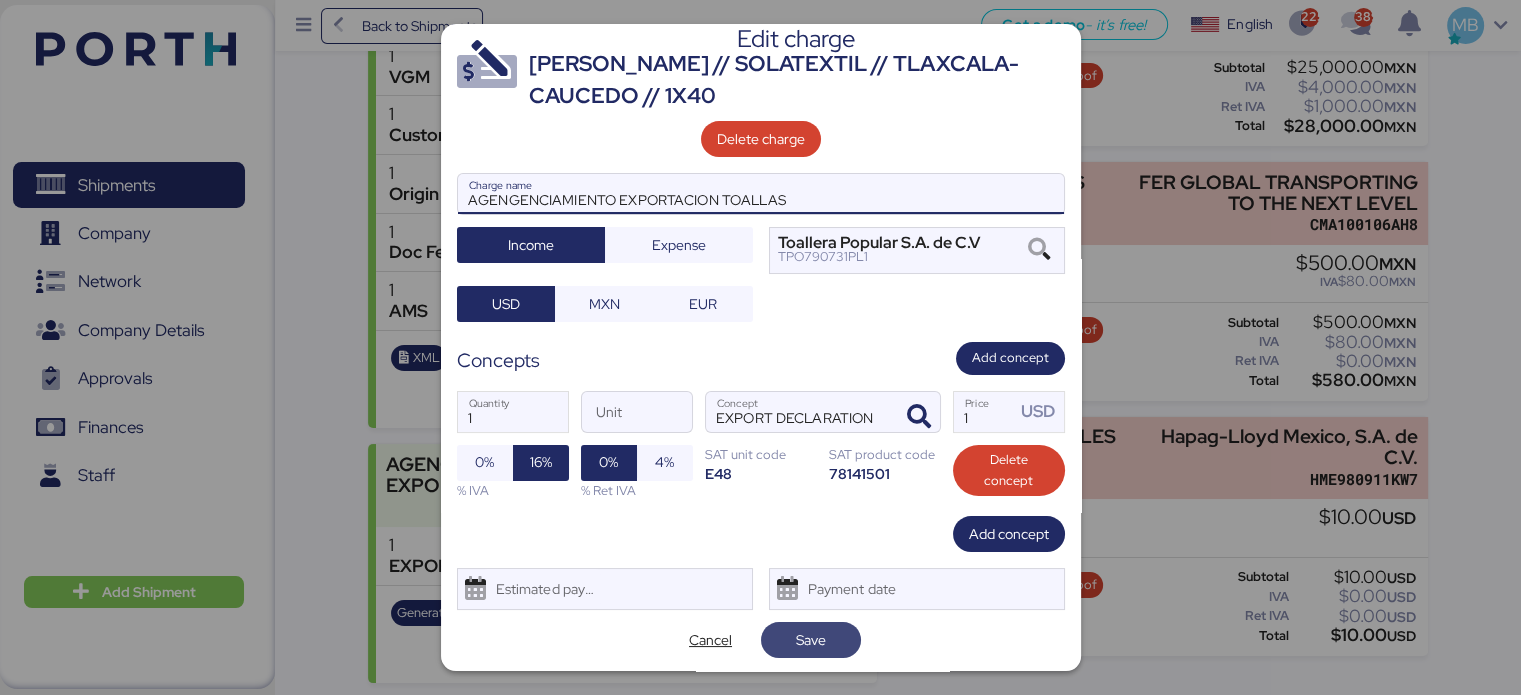 click on "Save" at bounding box center (811, 640) 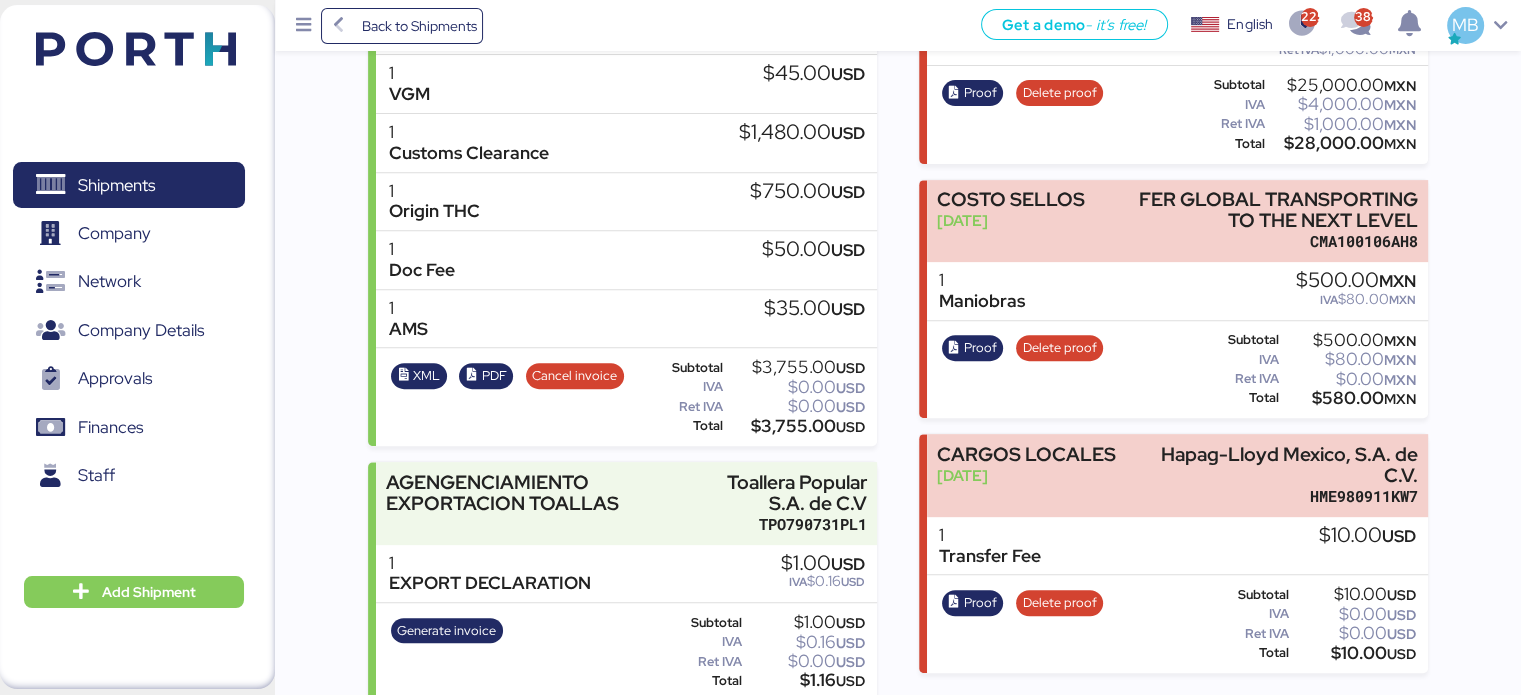scroll, scrollTop: 801, scrollLeft: 0, axis: vertical 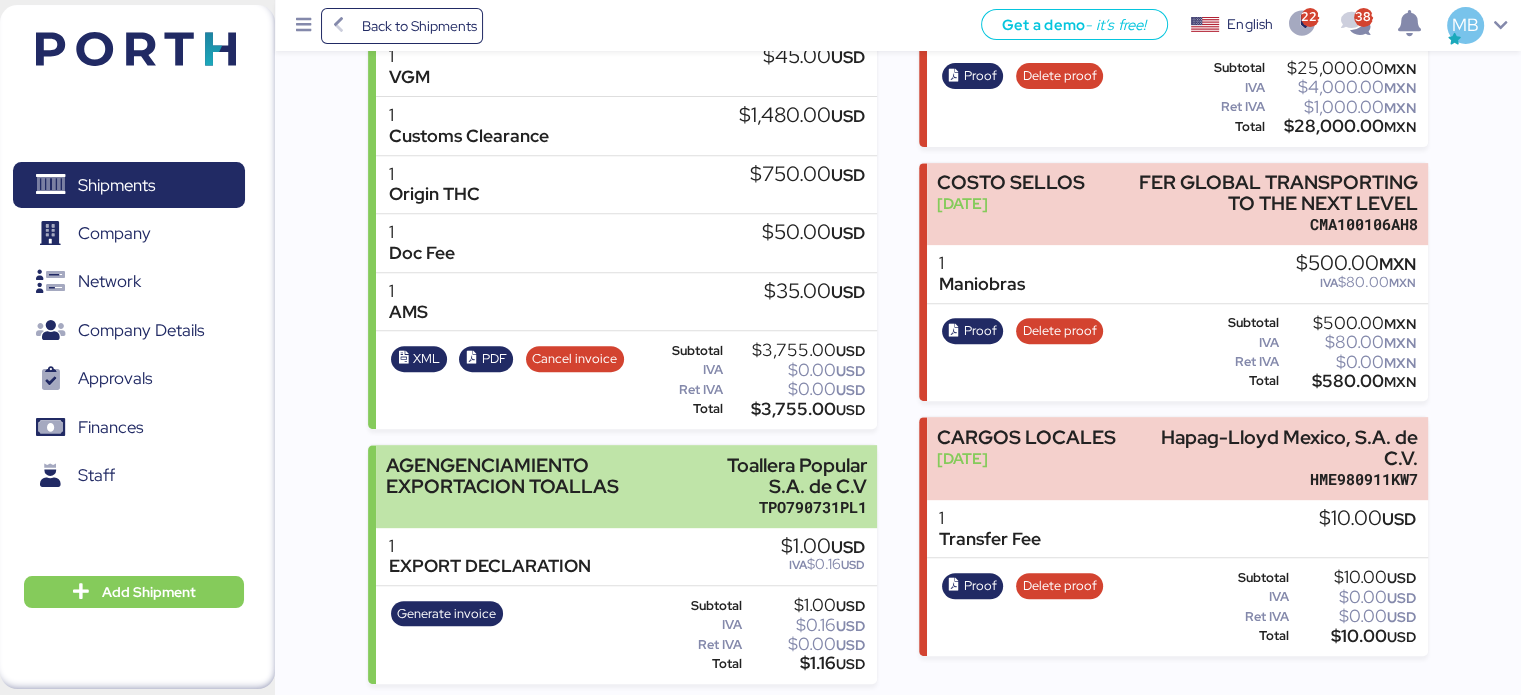 click on "AGENGENCIAMIENTO EXPORTACION TOALLAS" at bounding box center (538, 486) 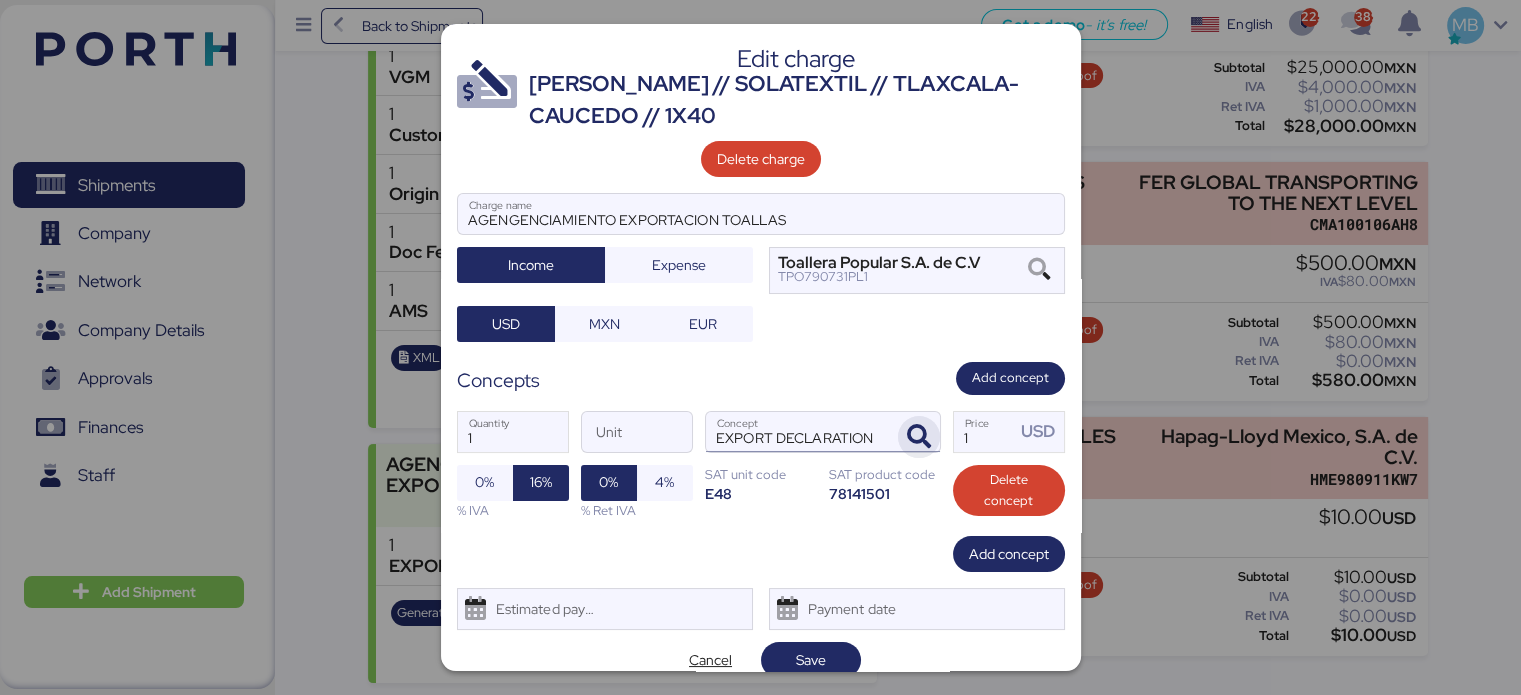click at bounding box center (919, 437) 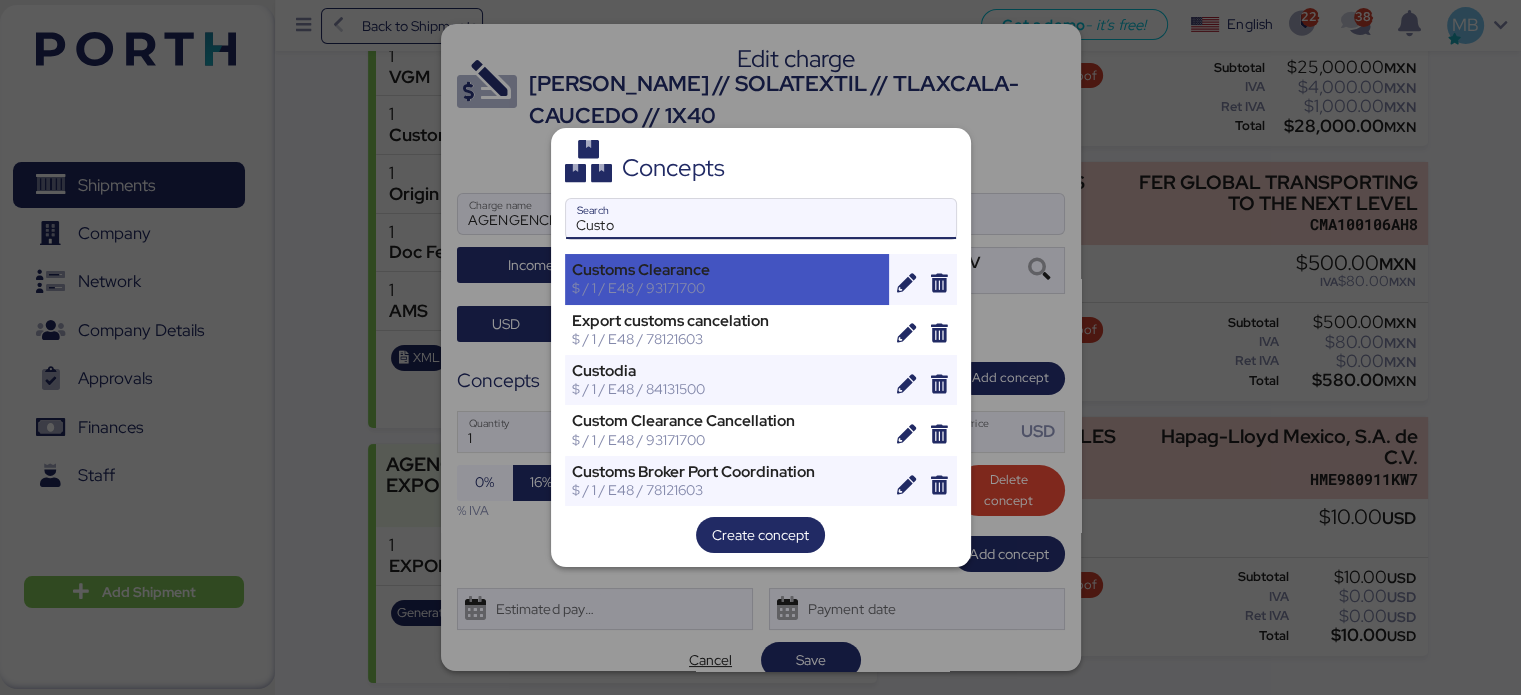 type on "Custo" 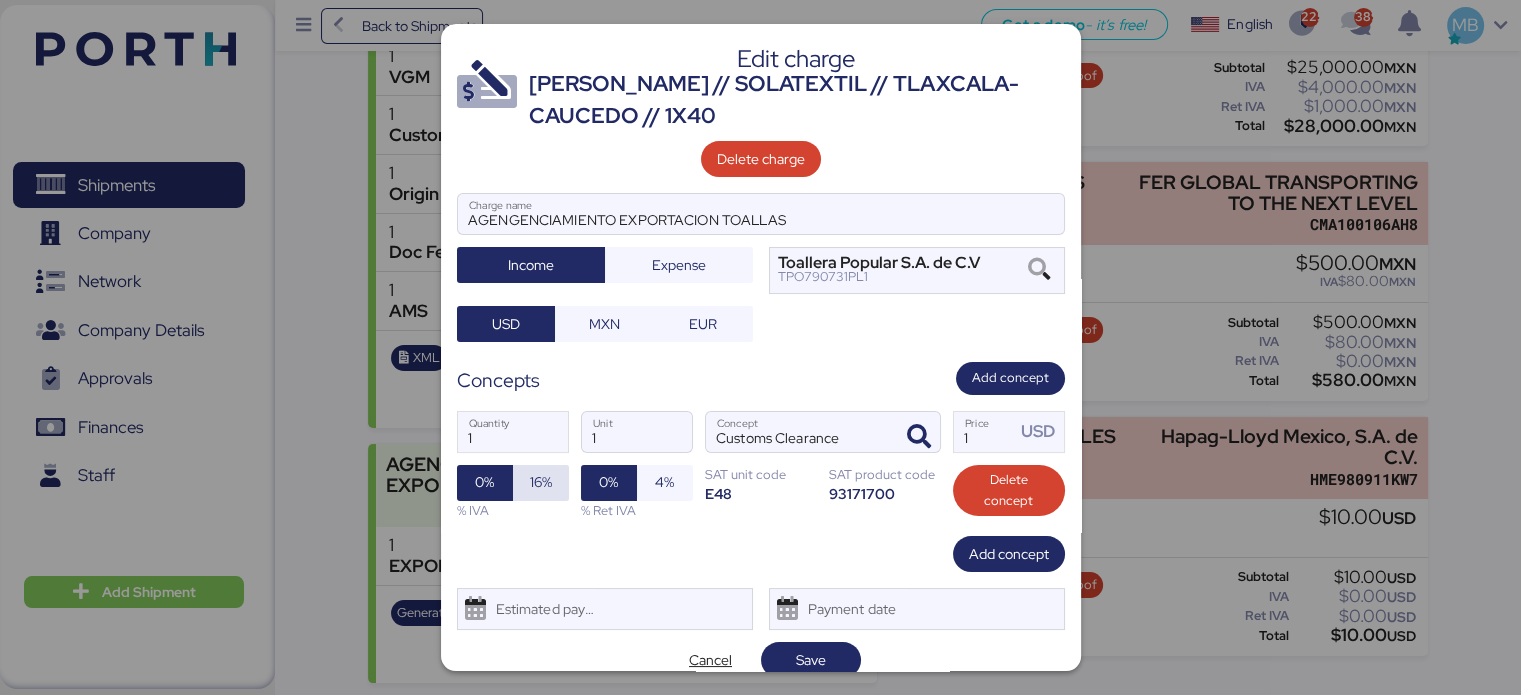 click on "16%" at bounding box center [541, 483] 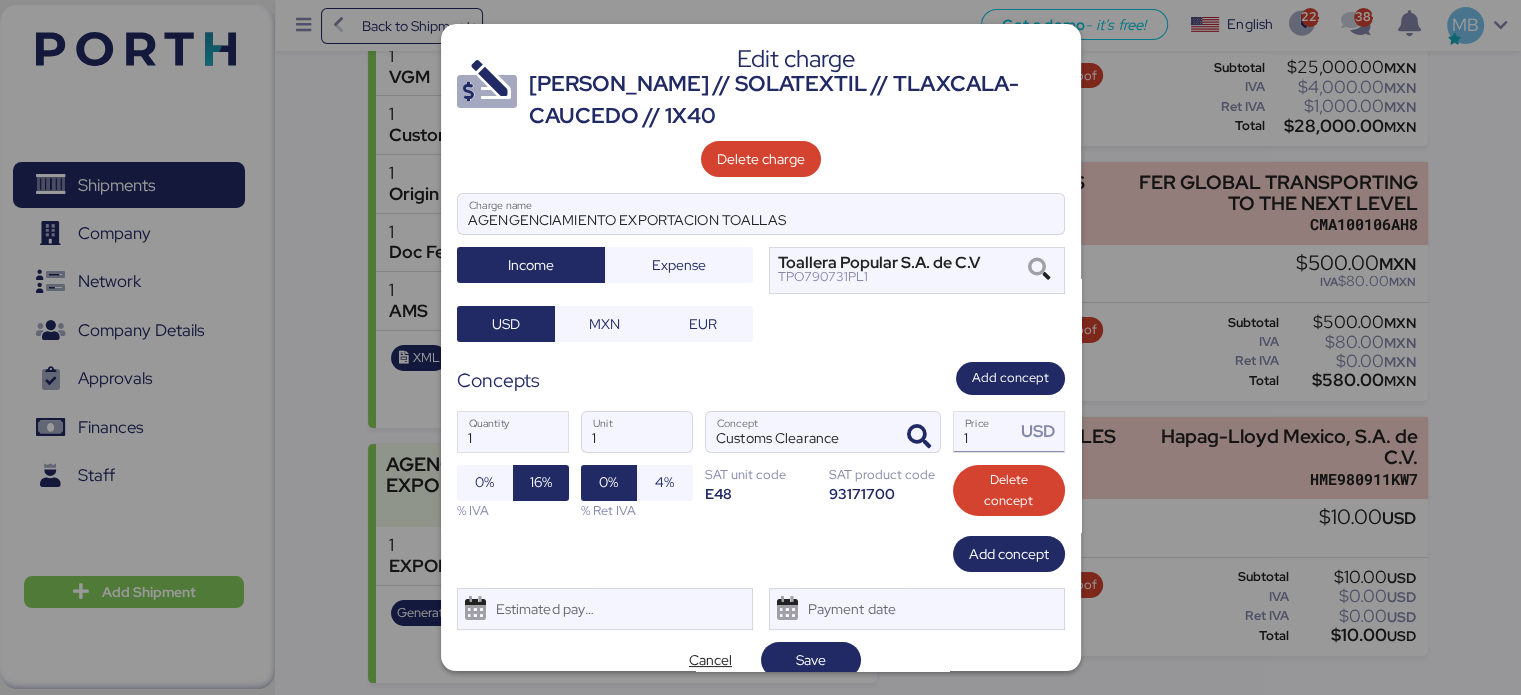 click on "1" at bounding box center [985, 432] 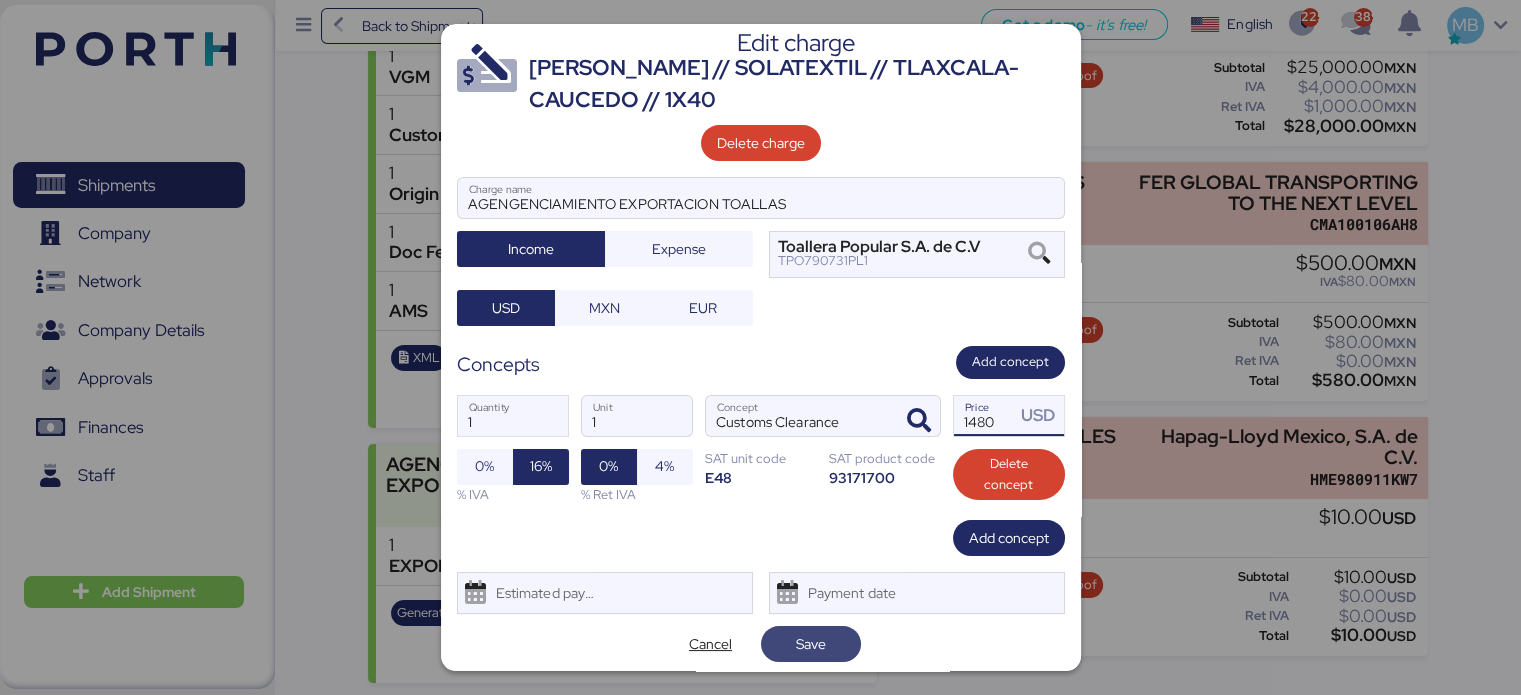scroll, scrollTop: 20, scrollLeft: 0, axis: vertical 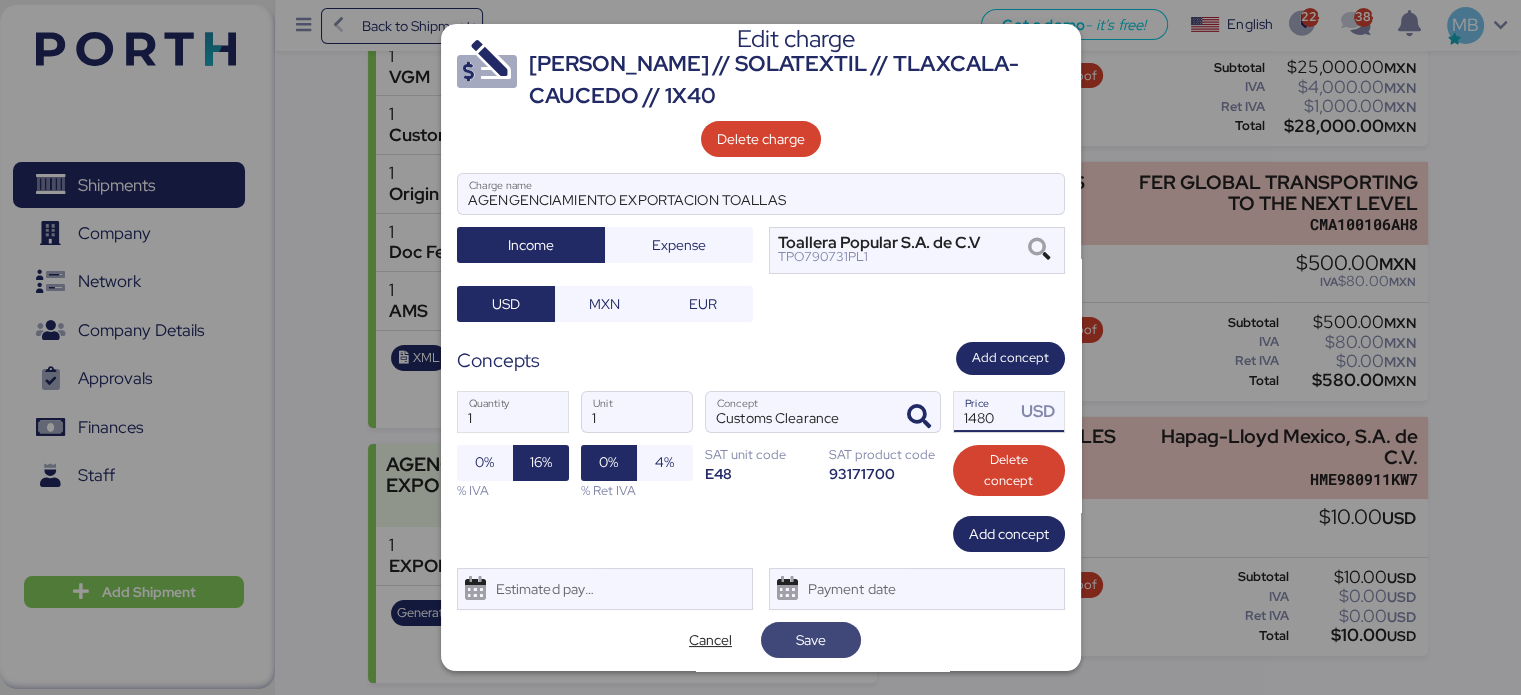 type on "1480" 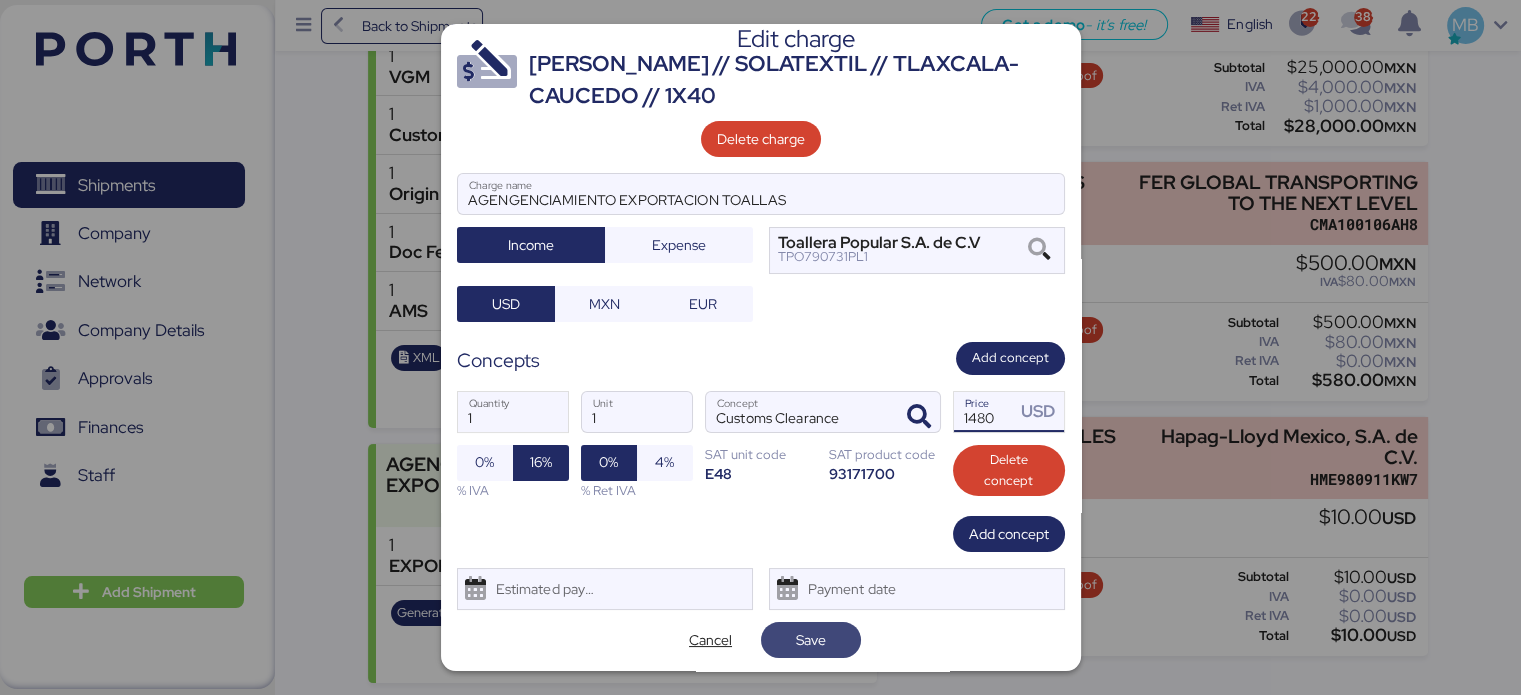 click on "Save" at bounding box center (811, 640) 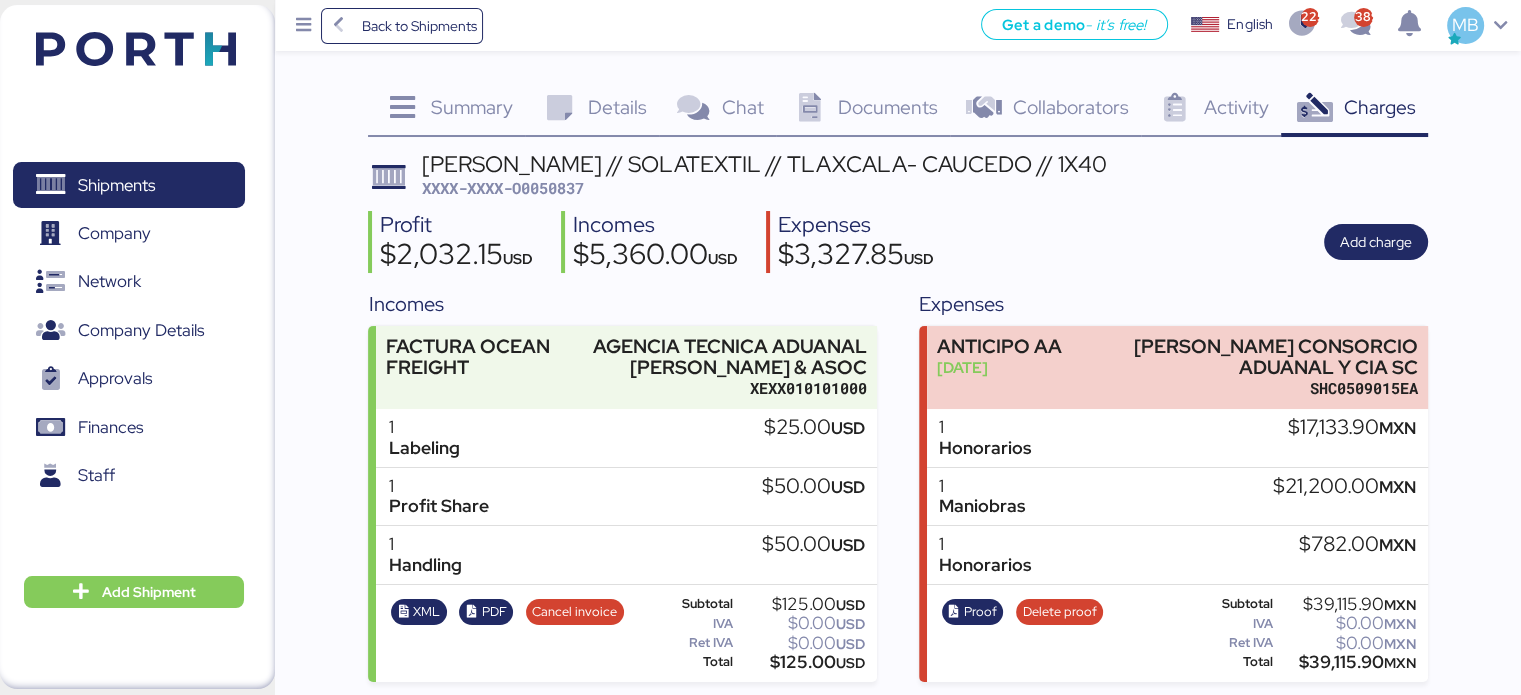 click on "XXXX-XXXX-O0050837" at bounding box center (503, 188) 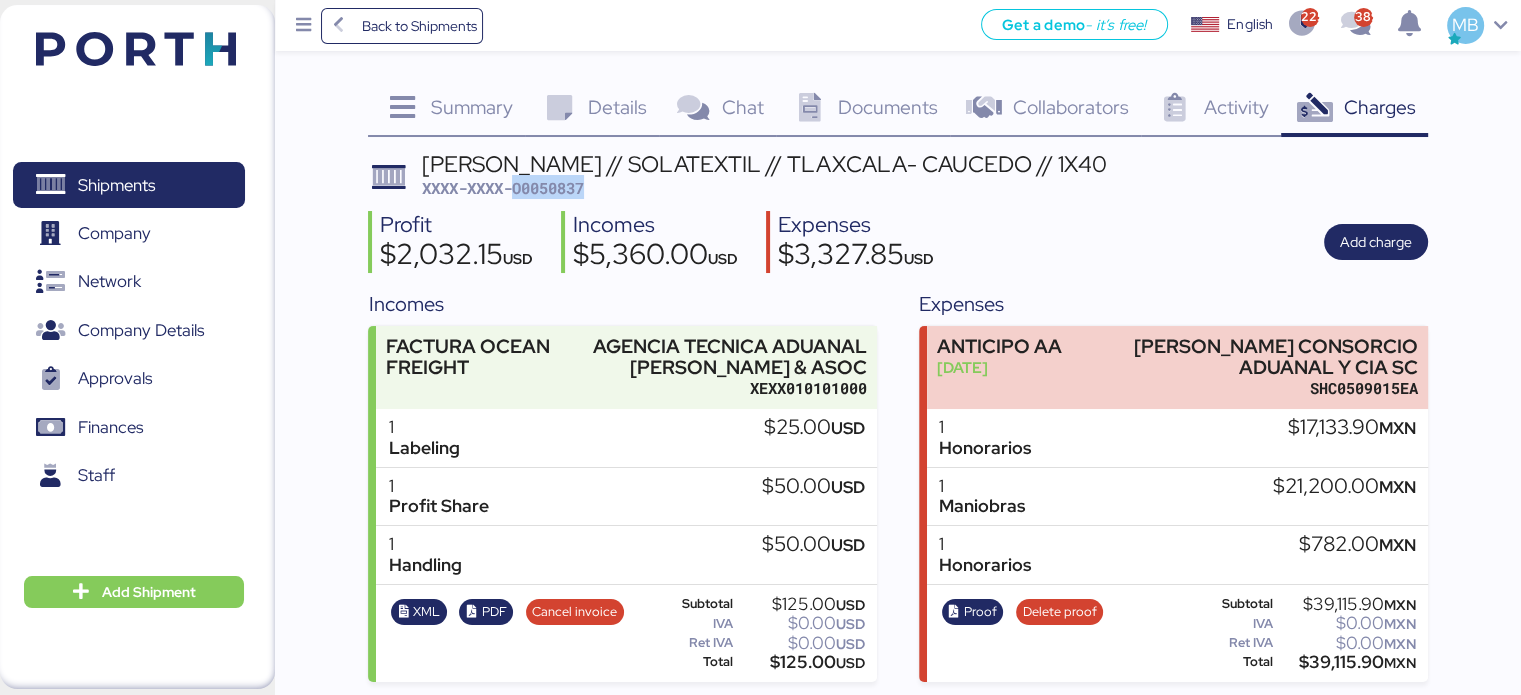 click on "XXXX-XXXX-O0050837" at bounding box center (503, 188) 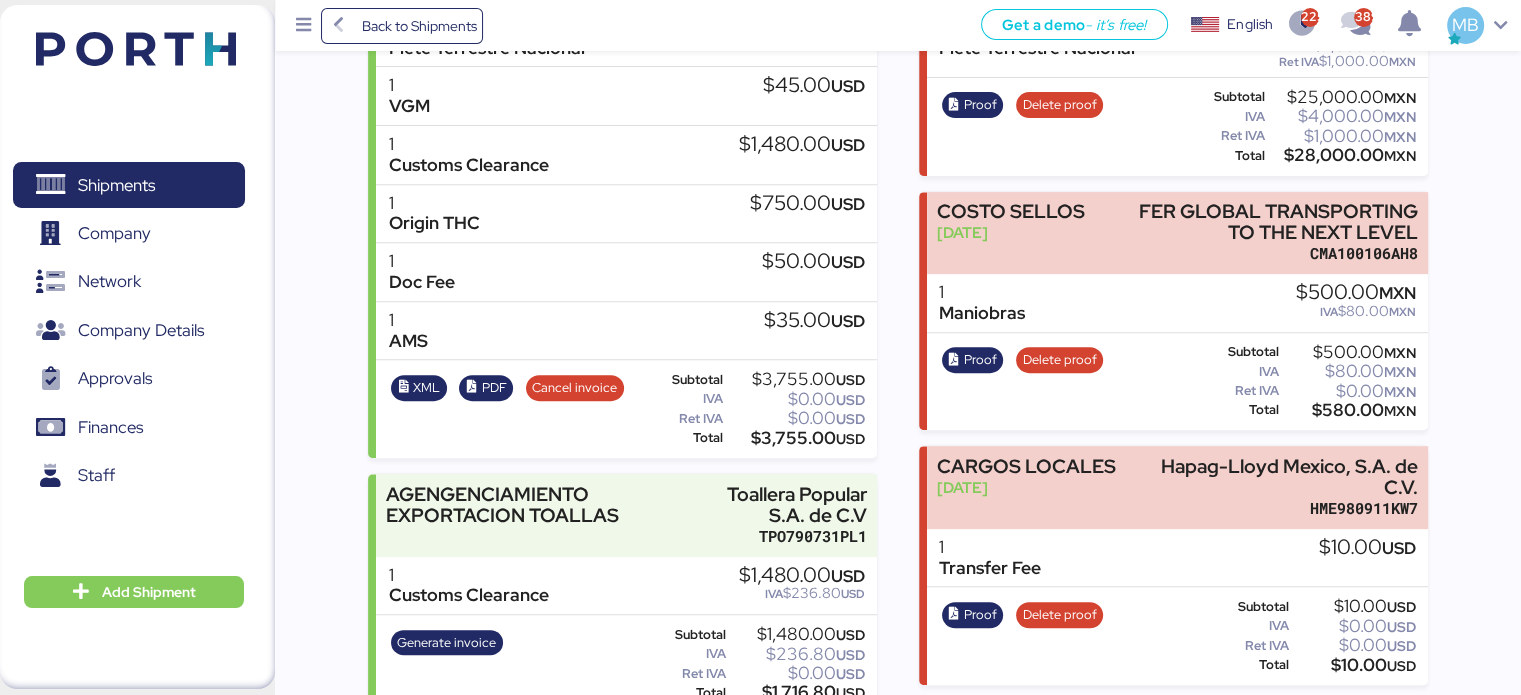 scroll, scrollTop: 801, scrollLeft: 0, axis: vertical 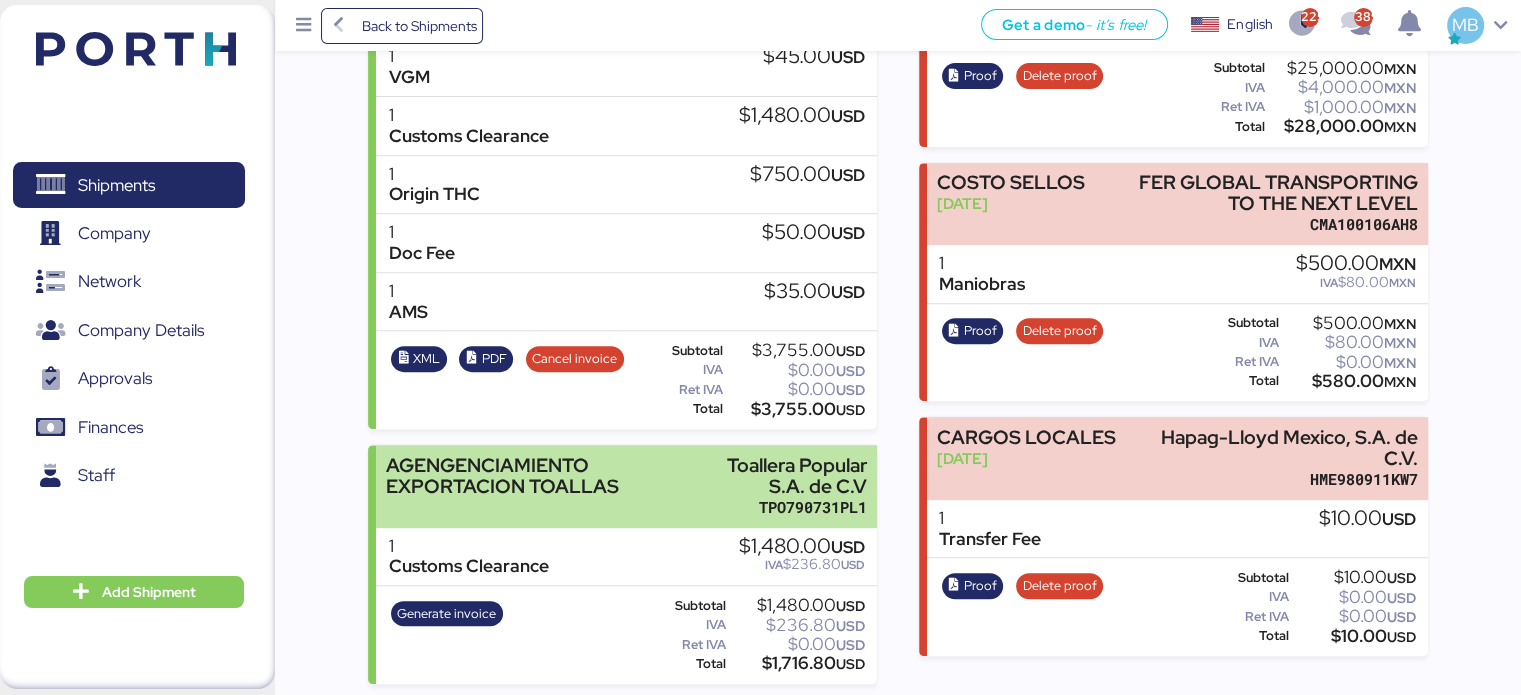 click on "AGENGENCIAMIENTO EXPORTACION TOALLAS" at bounding box center [538, 476] 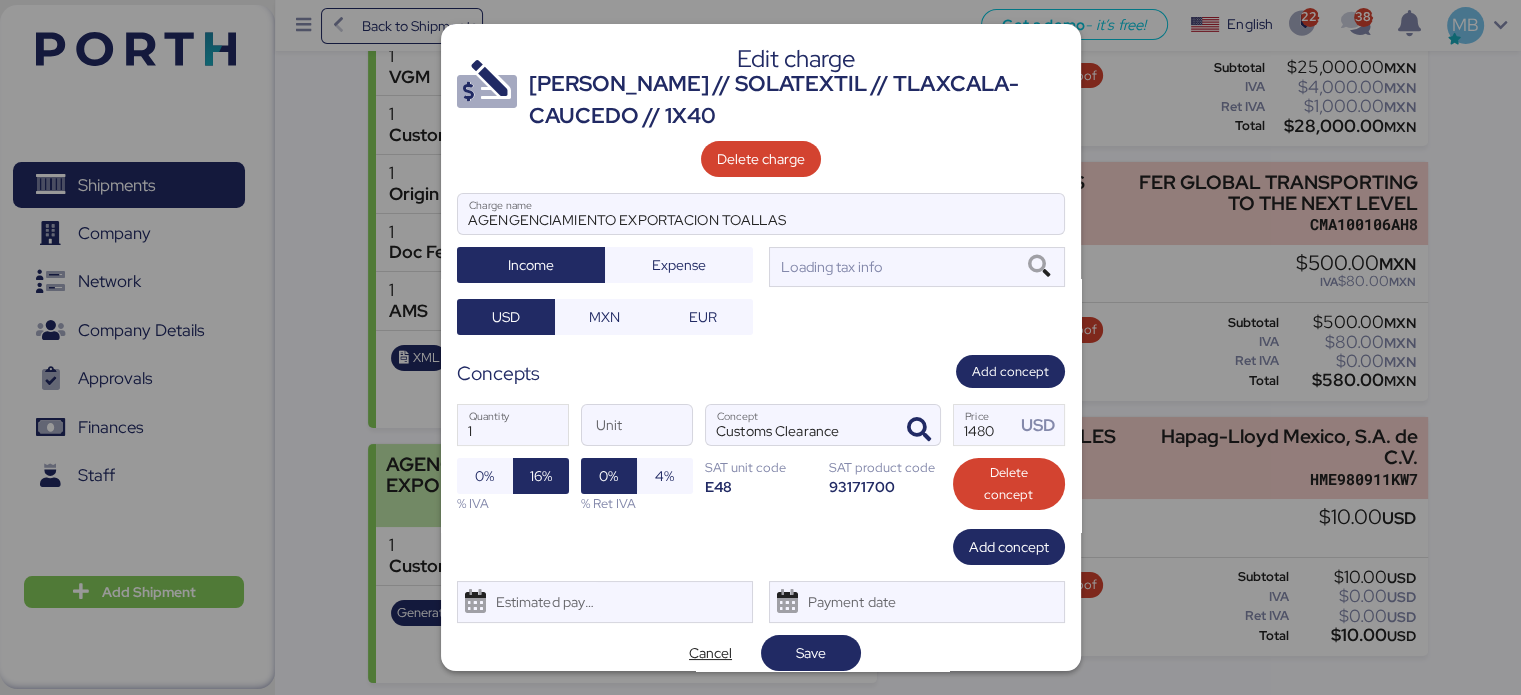 scroll, scrollTop: 0, scrollLeft: 0, axis: both 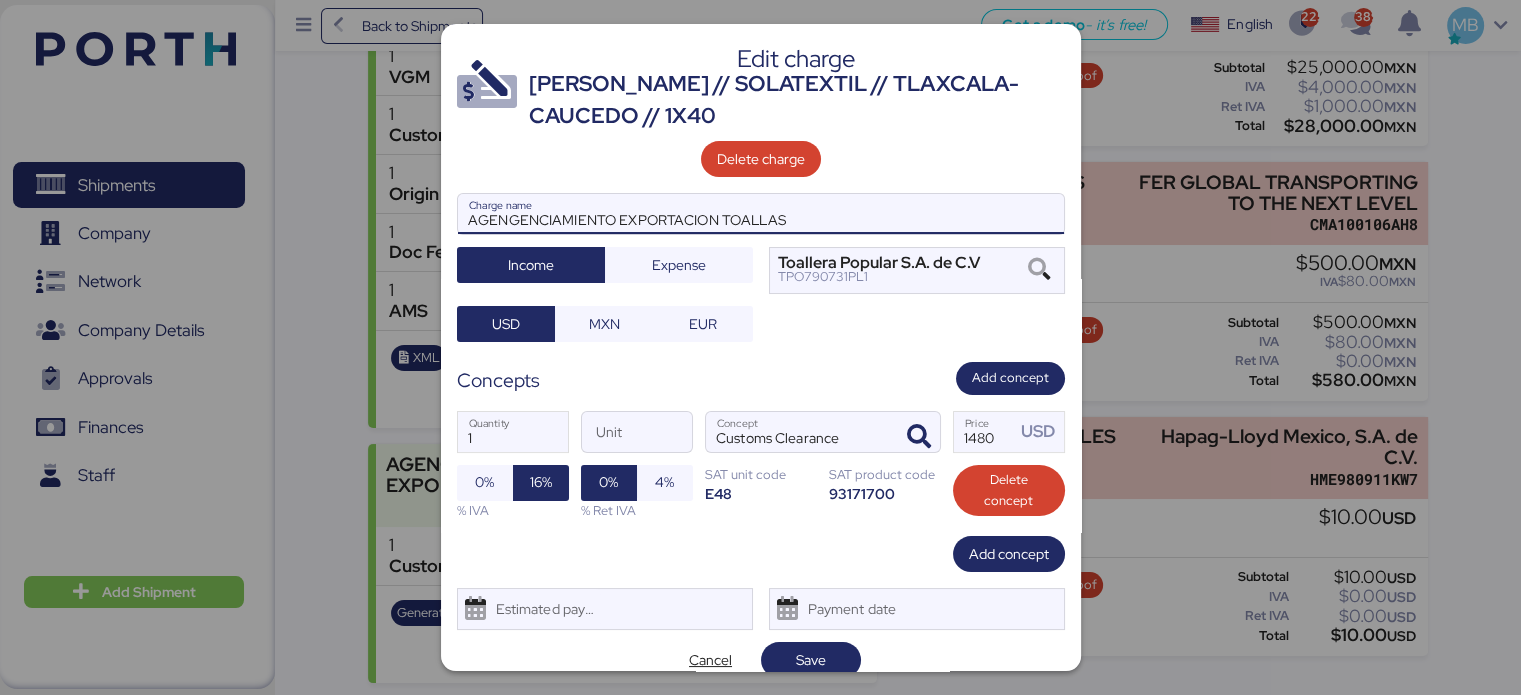 click on "AGENGENCIAMIENTO EXPORTACION TOALLAS" at bounding box center (761, 214) 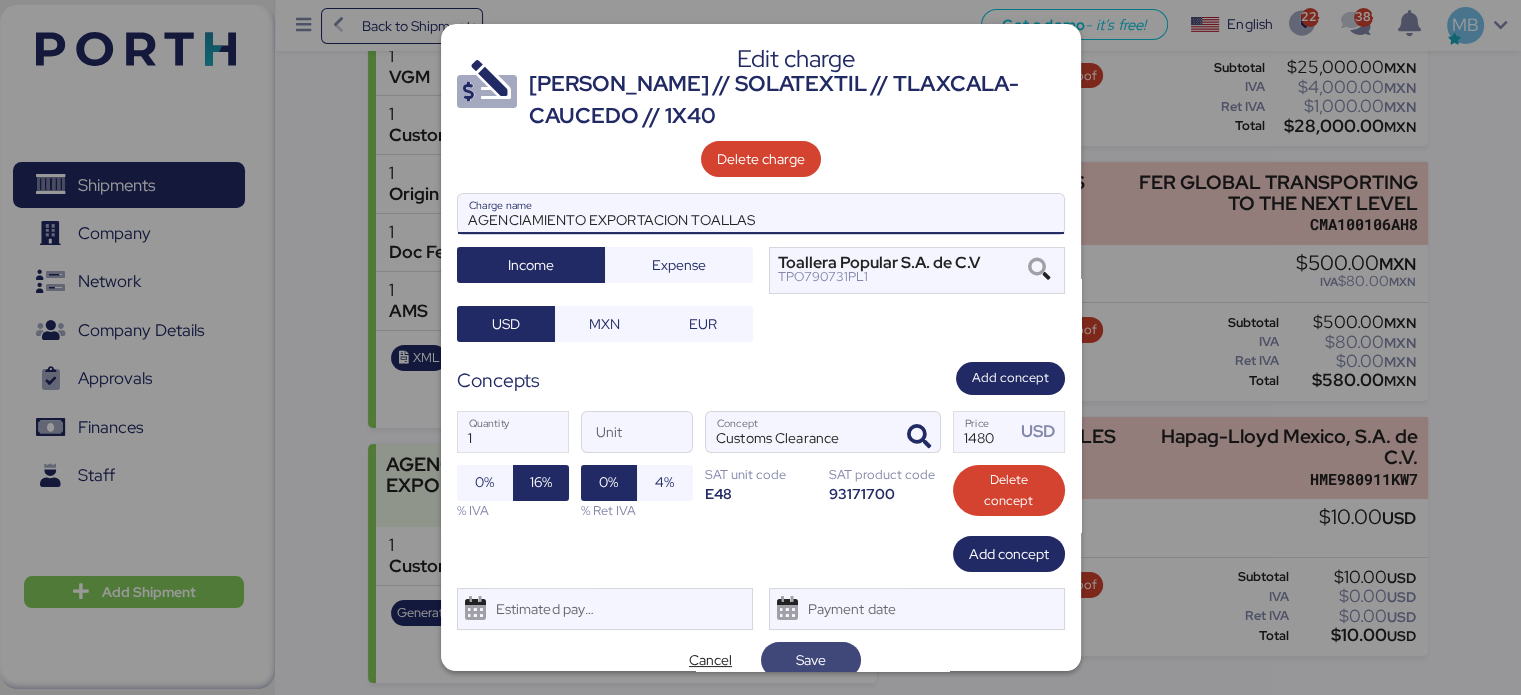 type on "AGENCIAMIENTO EXPORTACION TOALLAS" 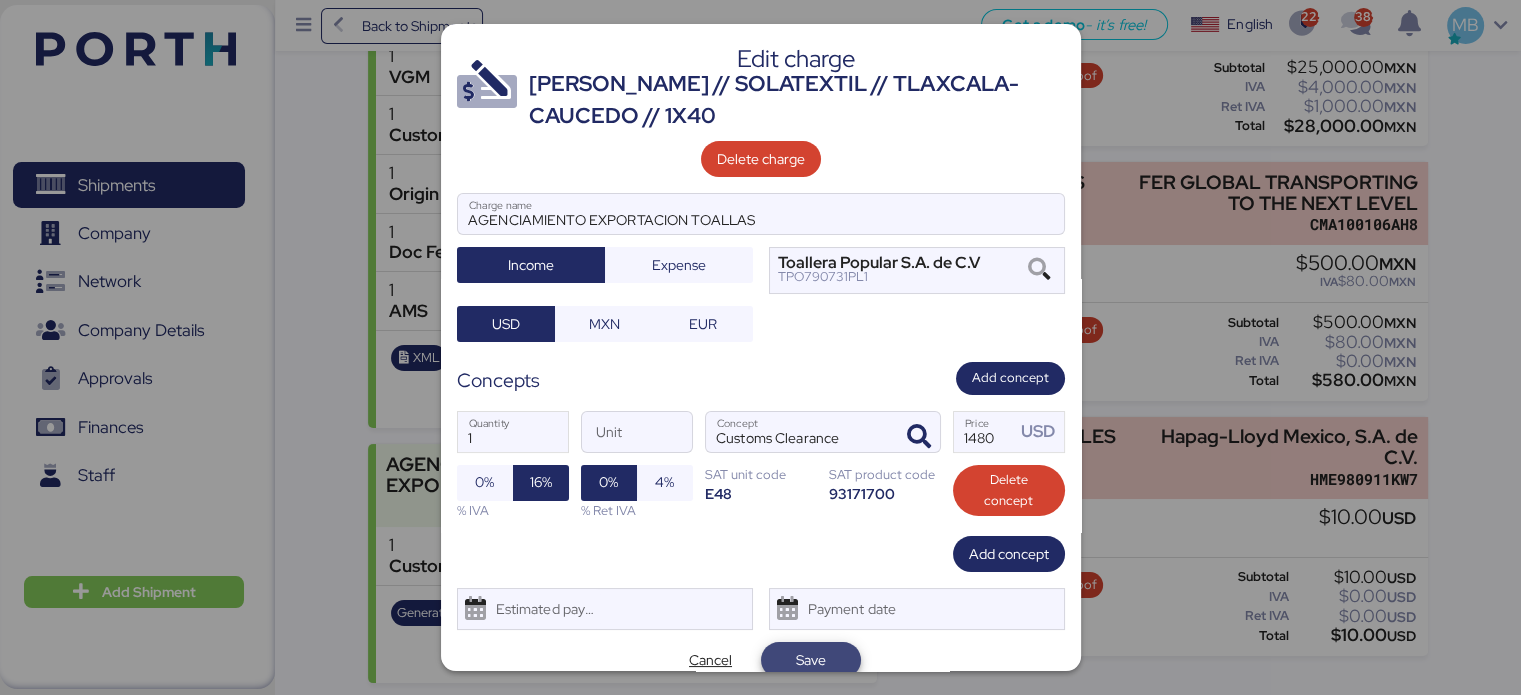 click on "Save" at bounding box center [811, 660] 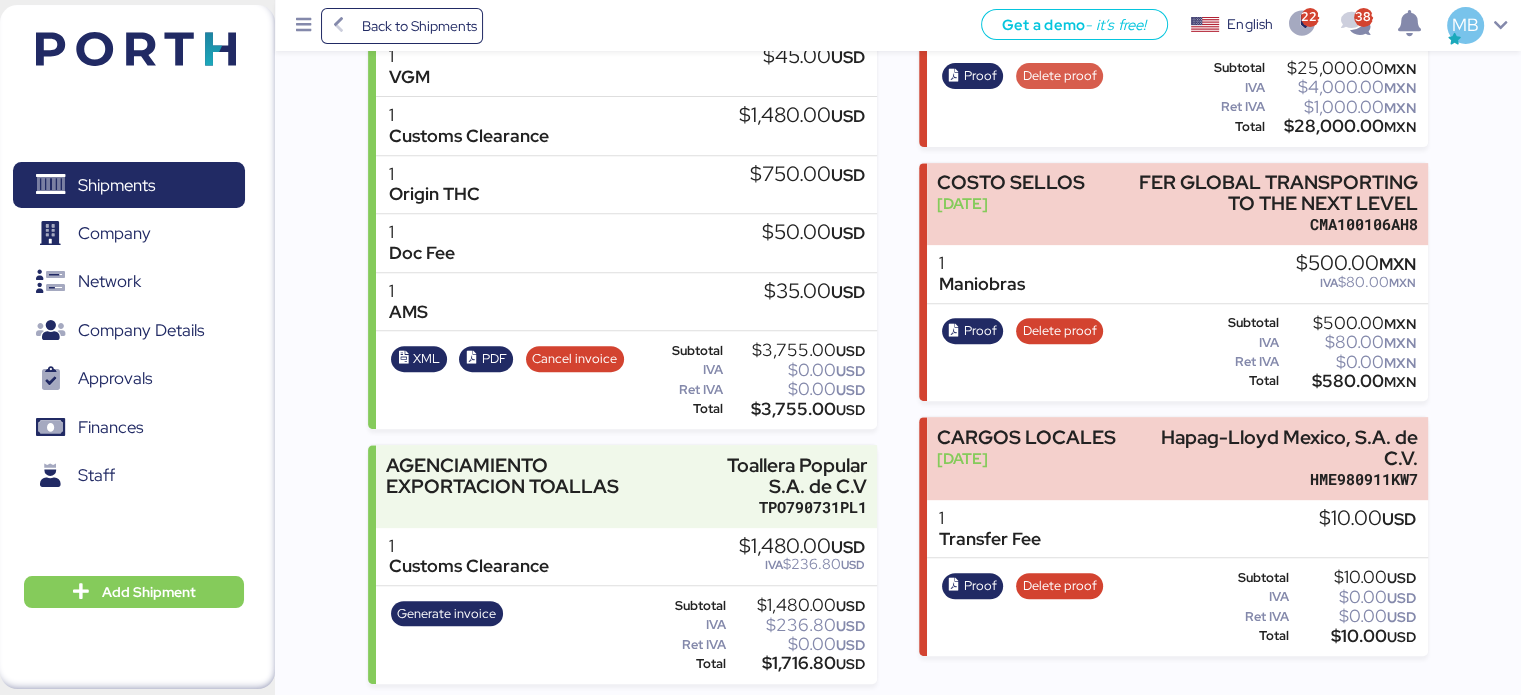 scroll, scrollTop: 0, scrollLeft: 0, axis: both 